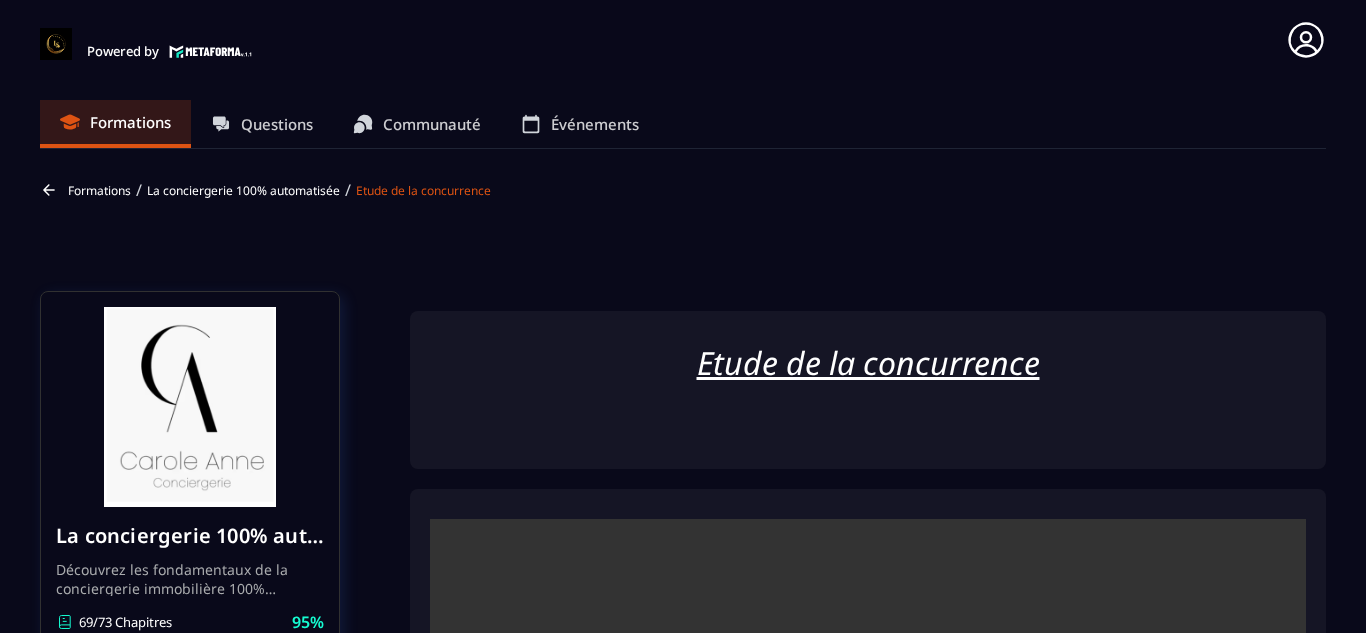 scroll, scrollTop: 0, scrollLeft: 0, axis: both 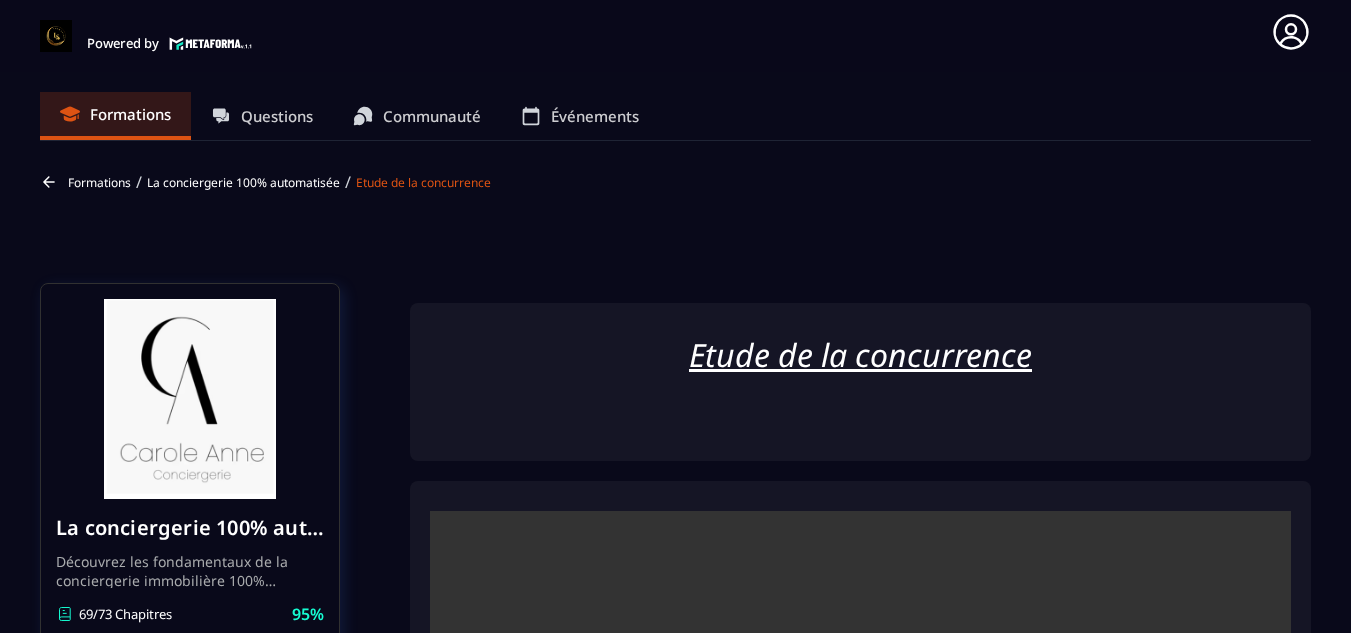 click on "Formations" at bounding box center [115, 116] 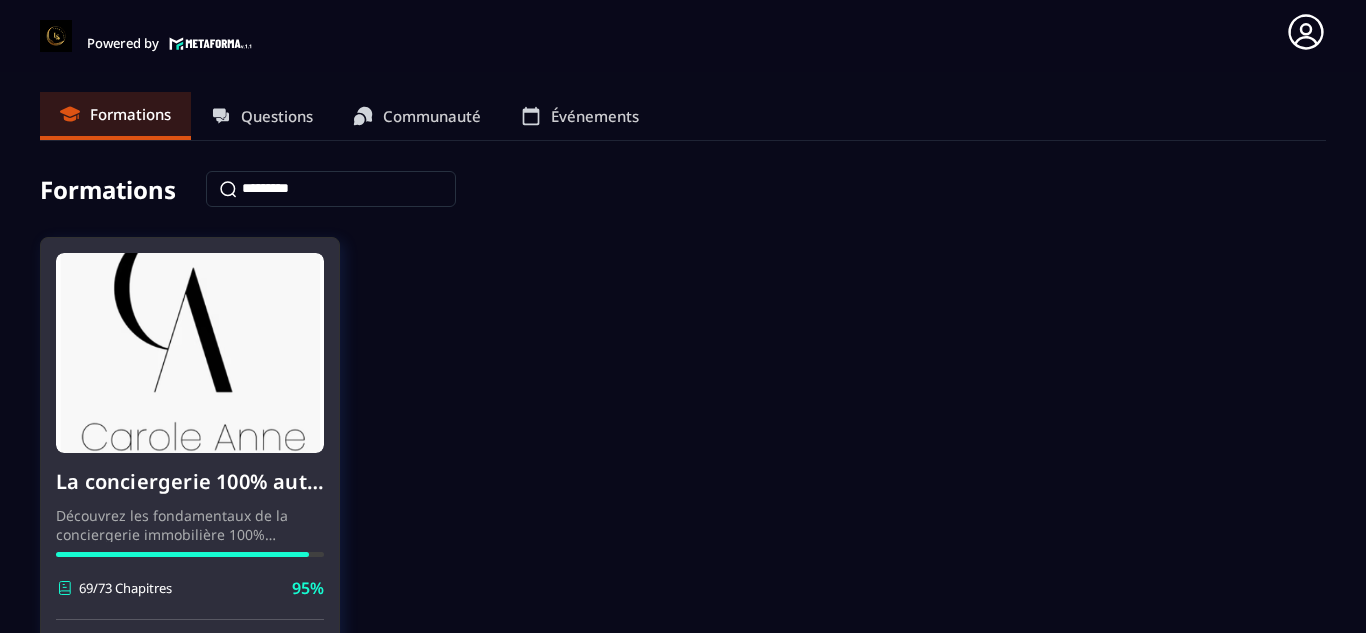 click at bounding box center (190, 353) 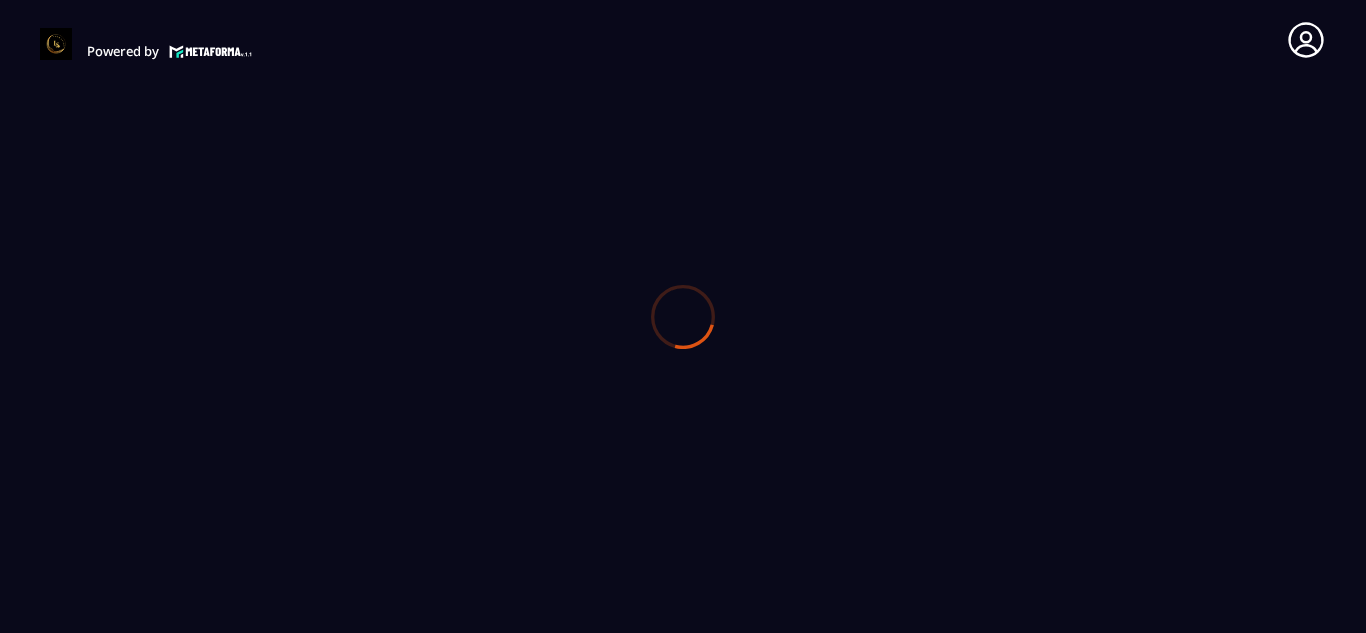 scroll, scrollTop: 0, scrollLeft: 0, axis: both 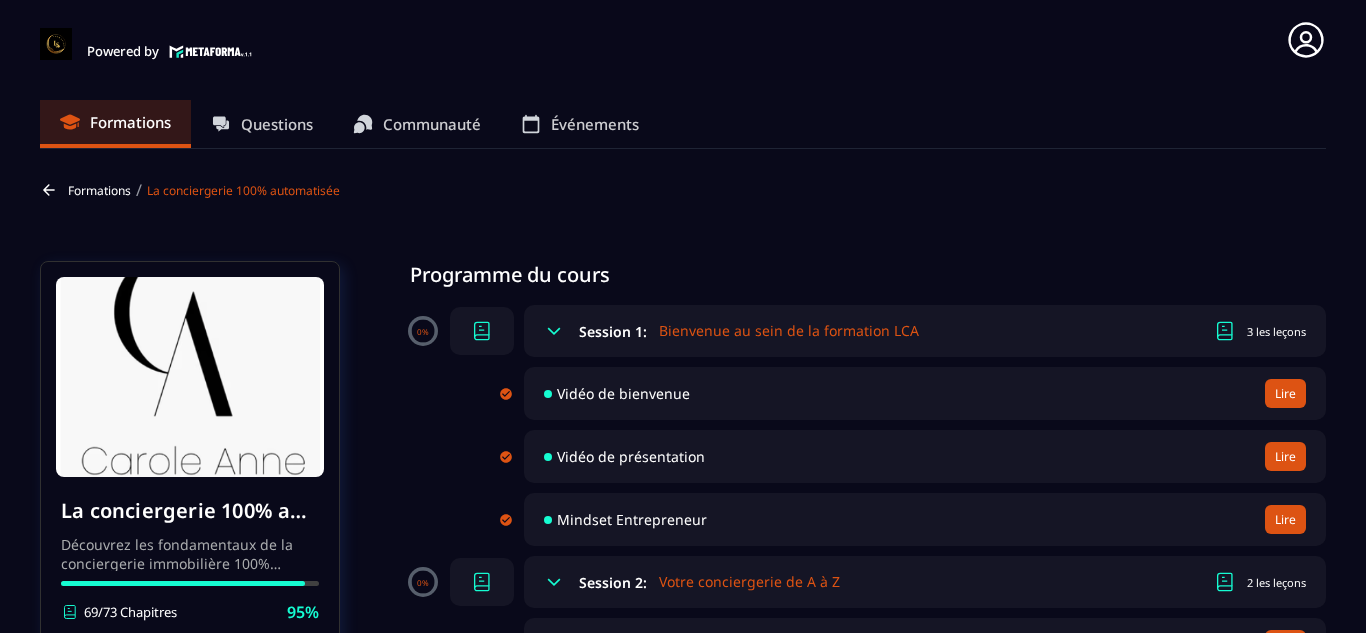 click on "Formations / La conciergerie 100% automatisée" at bounding box center (683, 190) 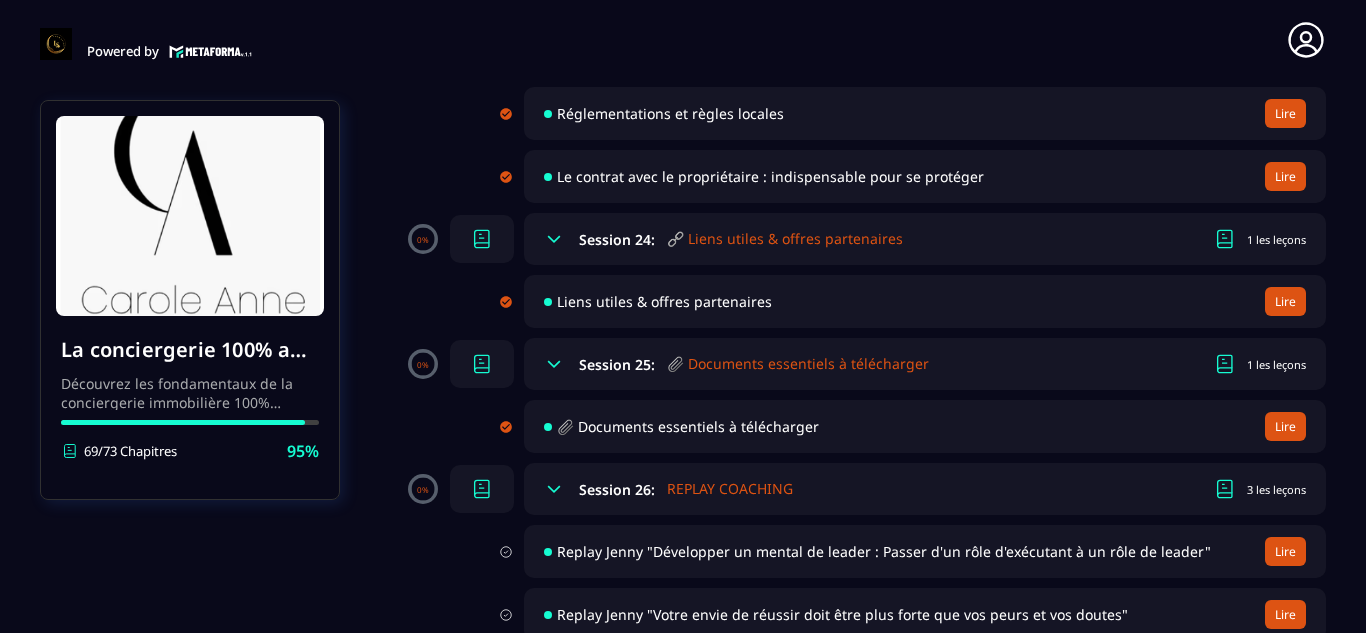 scroll, scrollTop: 5895, scrollLeft: 0, axis: vertical 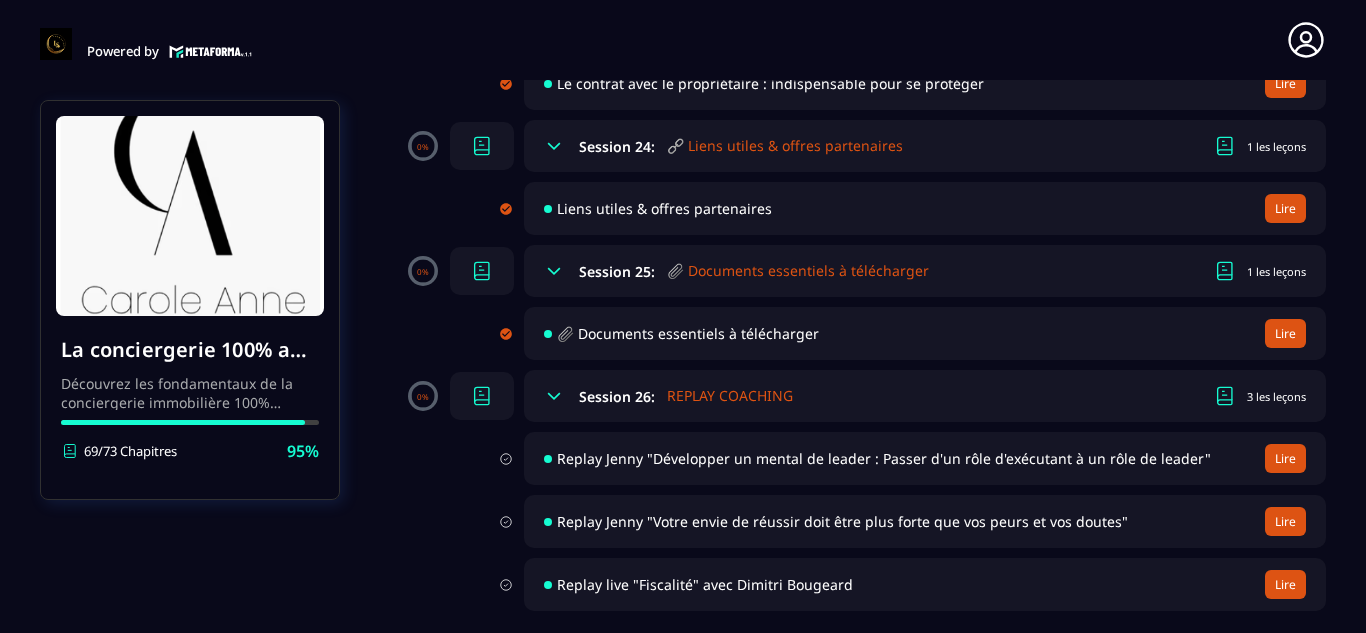 click on "Formations Questions Communauté Événements Formations / La conciergerie 100% automatisée La conciergerie 100% automatisée Découvrez les fondamentaux de la conciergerie immobilière 100% automatisée.
Cette formation est conçue pour vous permettre de lancer et maîtriser votre activité de conciergerie en toute simplicité.
Vous apprendrez :
✅ Les bases essentielles de la conciergerie pour démarrer sereinement.
✅ Les outils incontournables pour gérer vos clients et vos biens de manière efficace.
✅ L'automatisation des tâches répétitives pour gagner un maximum de temps au quotidien.
Objectif : Vous fournir toutes les clés pour créer une activité rentable et automatisée, tout en gardant du temps pour vous. 69/73 Chapitres 95%  Programme du cours 0% Session 1:  Bienvenue au sein de la formation LCA 3 les leçons Vidéo de bienvenue Lire Vidéo de présentation Lire Mindset Entrepreneur Lire 0% Session 2:  Votre conciergerie de A à Z 2 les leçons Votre conciergerie de A à Z Lire" 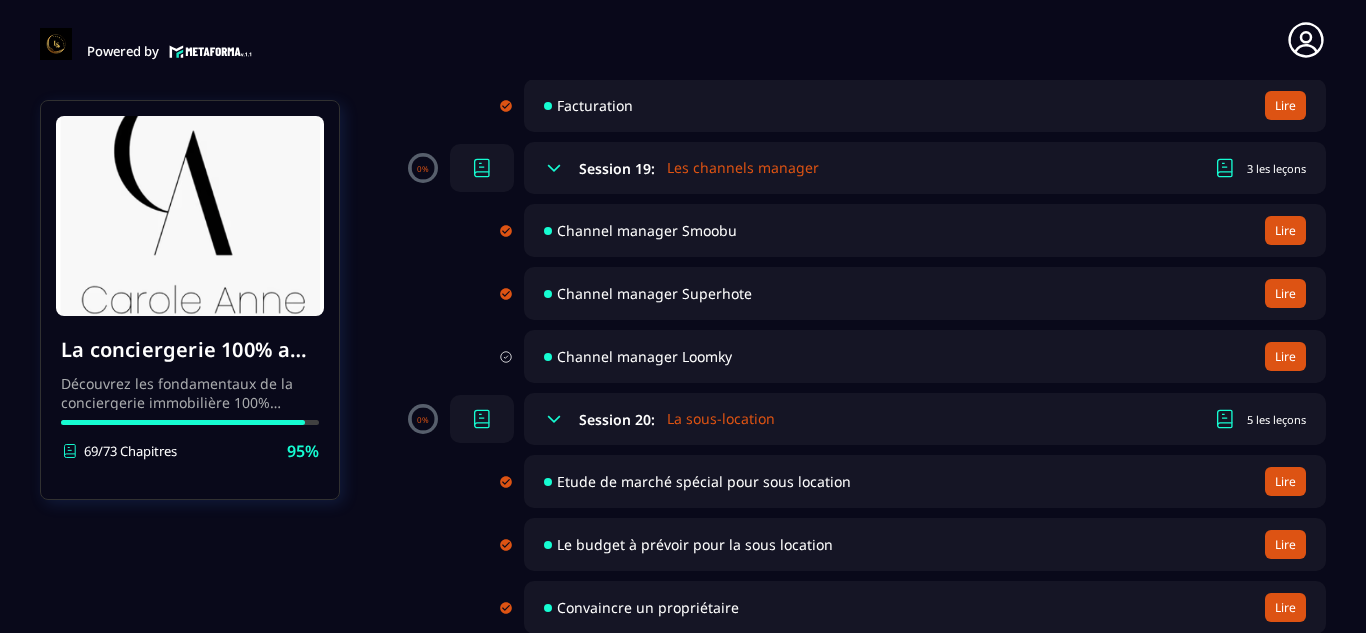scroll, scrollTop: 4415, scrollLeft: 0, axis: vertical 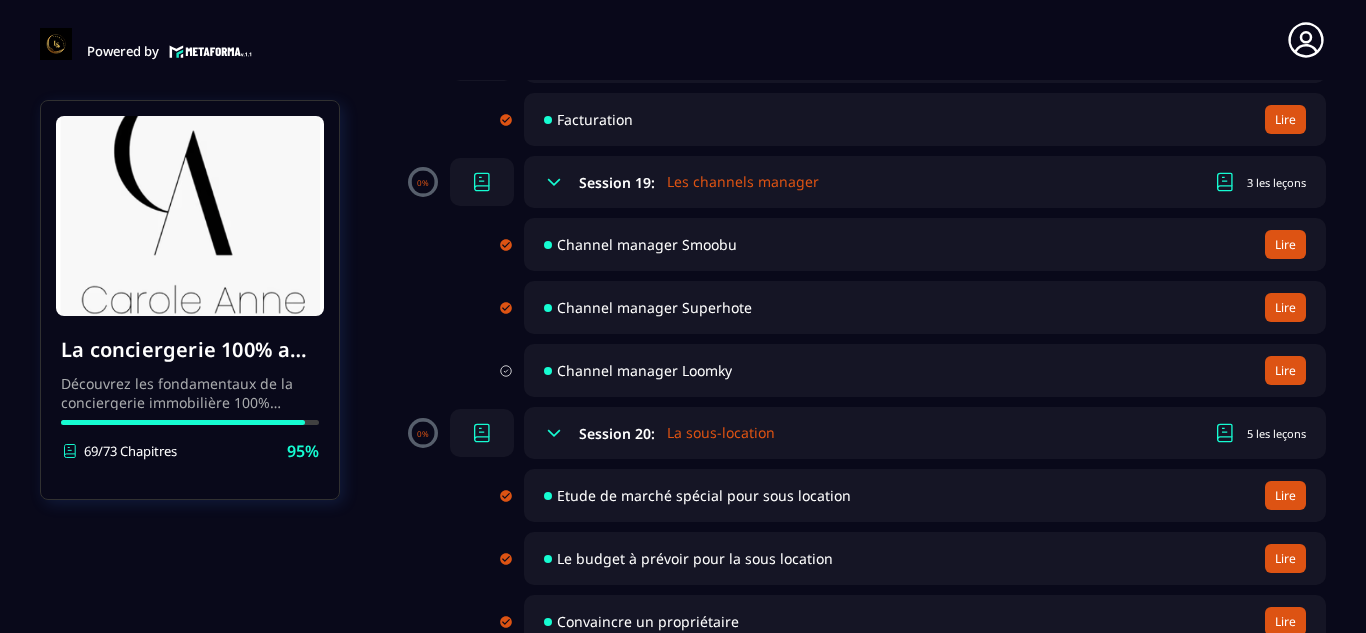 click on "Channel manager Loomky" at bounding box center (644, 370) 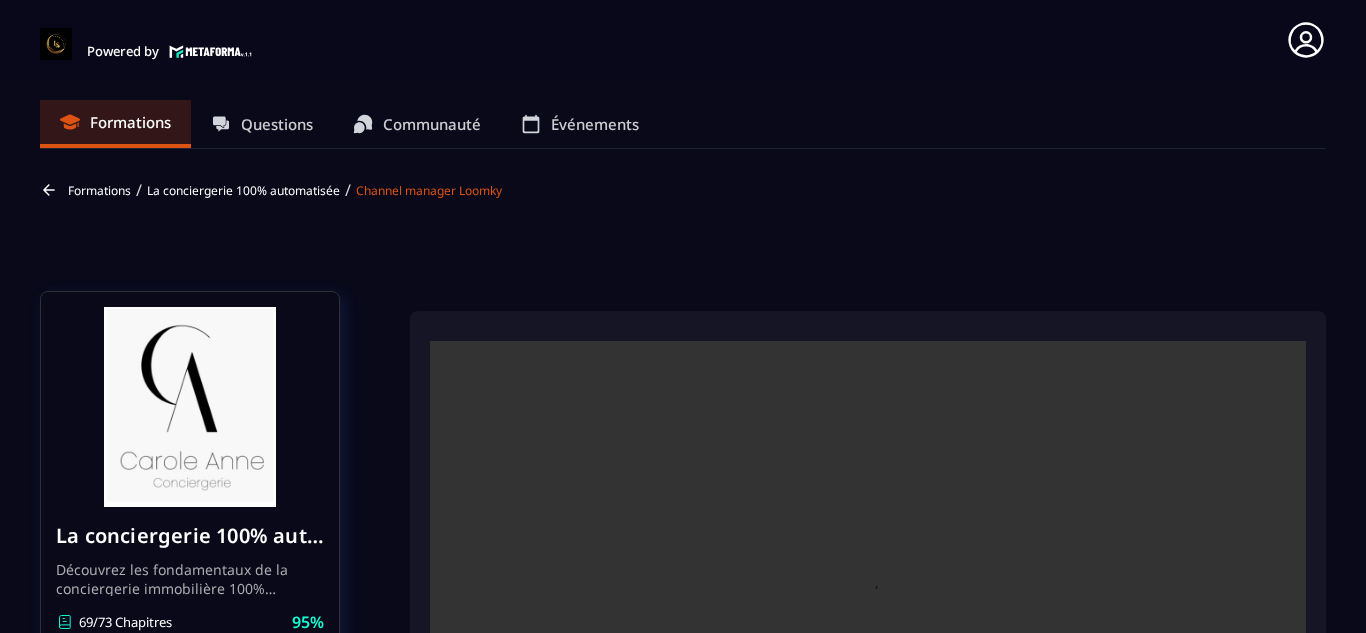 scroll, scrollTop: 148, scrollLeft: 0, axis: vertical 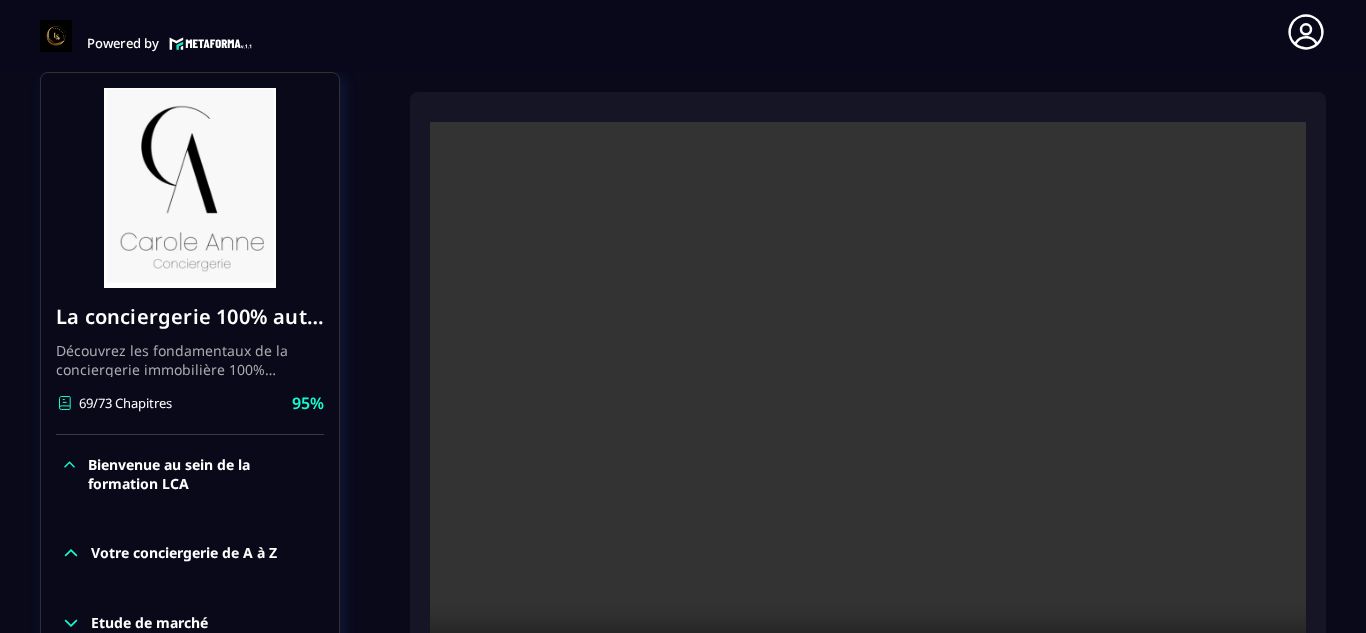click at bounding box center [868, 414] 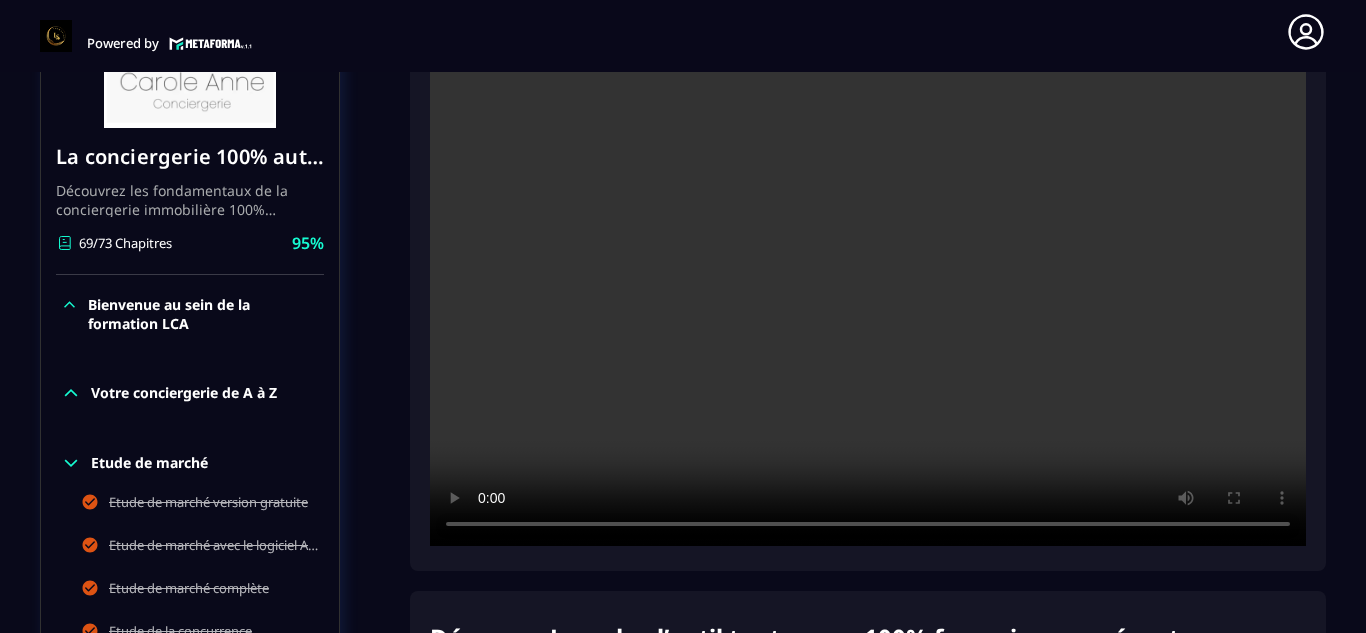 scroll, scrollTop: 331, scrollLeft: 0, axis: vertical 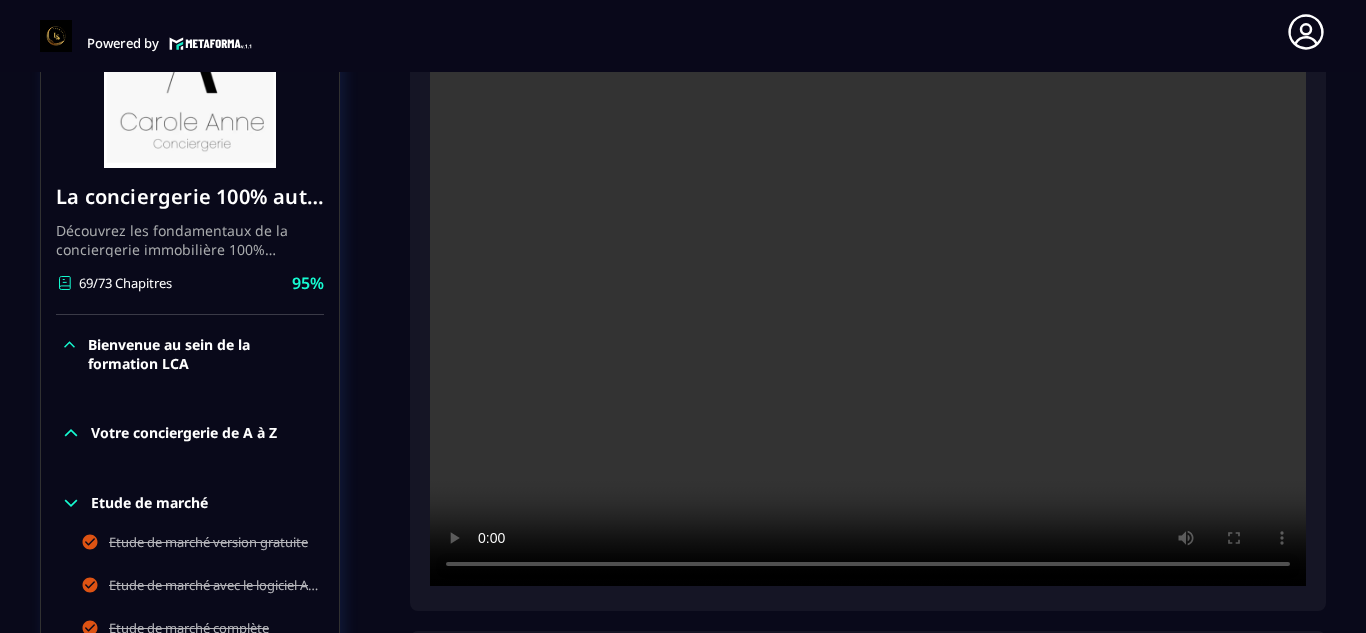 click at bounding box center (868, 294) 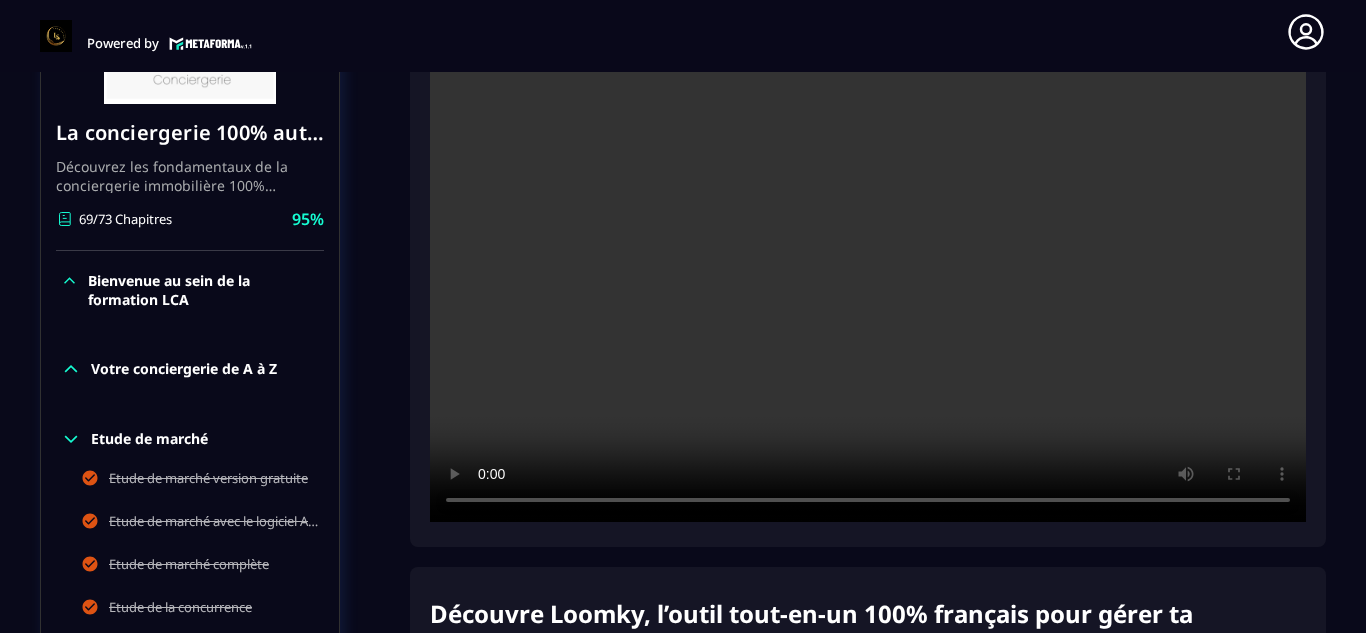 scroll, scrollTop: 480, scrollLeft: 0, axis: vertical 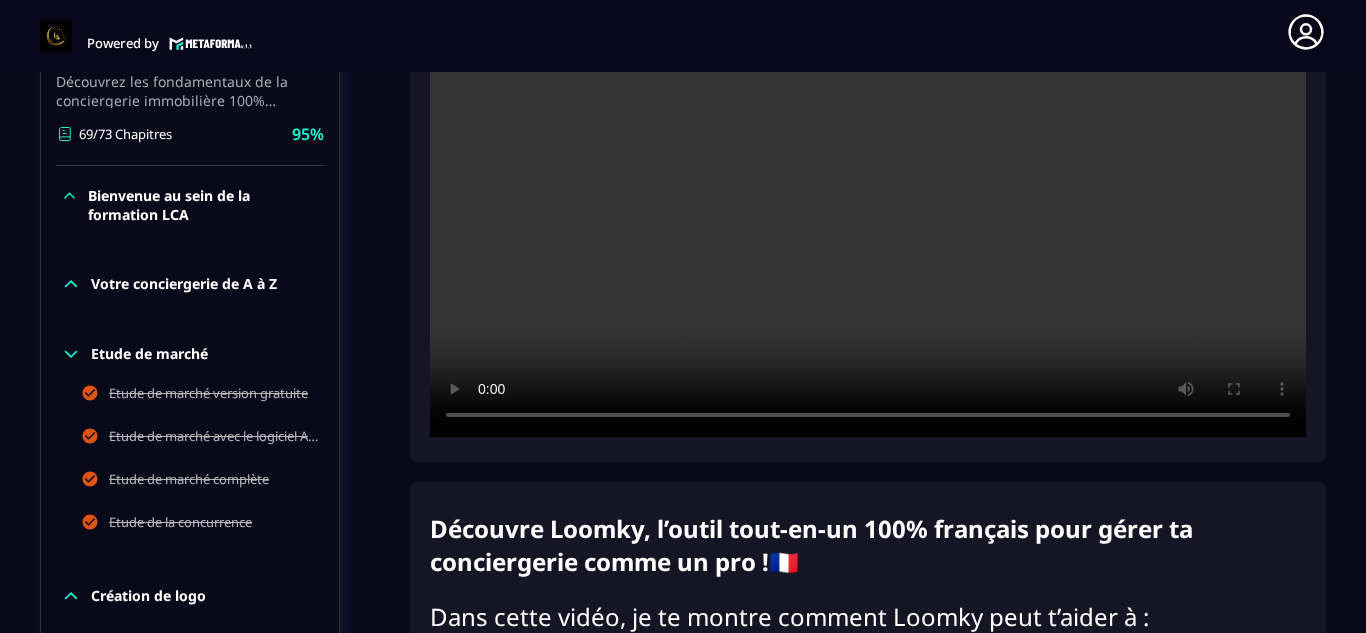 click at bounding box center [868, 145] 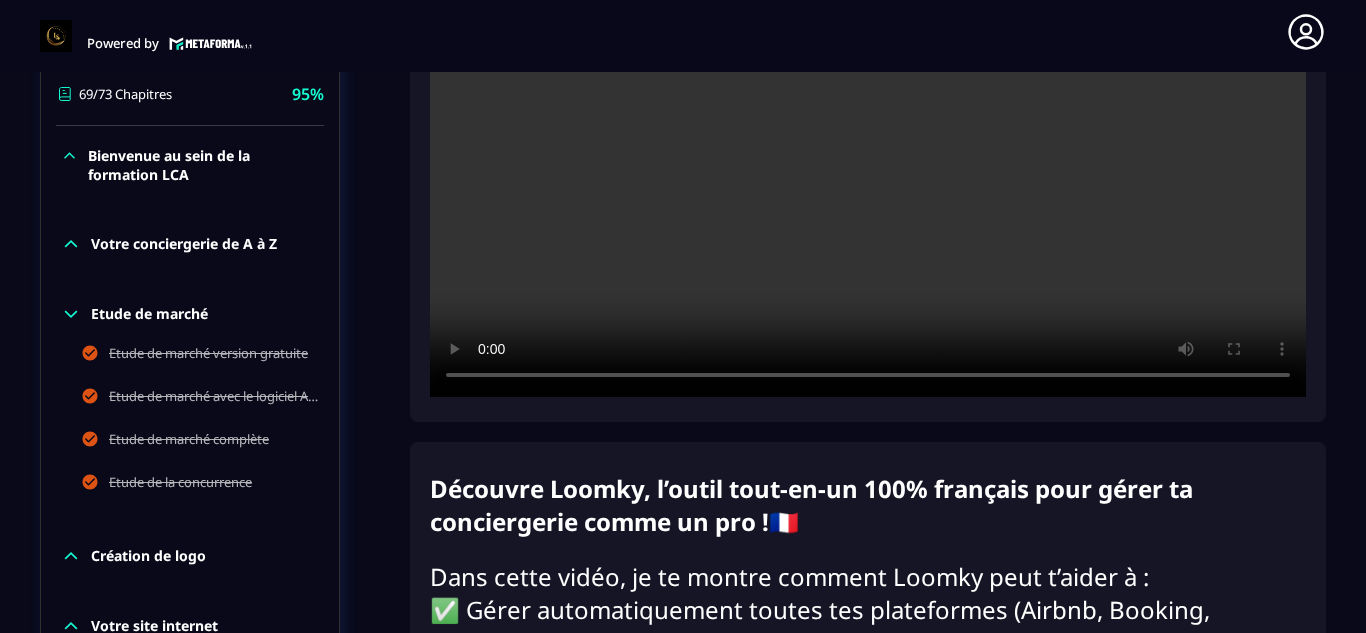 scroll, scrollTop: 560, scrollLeft: 0, axis: vertical 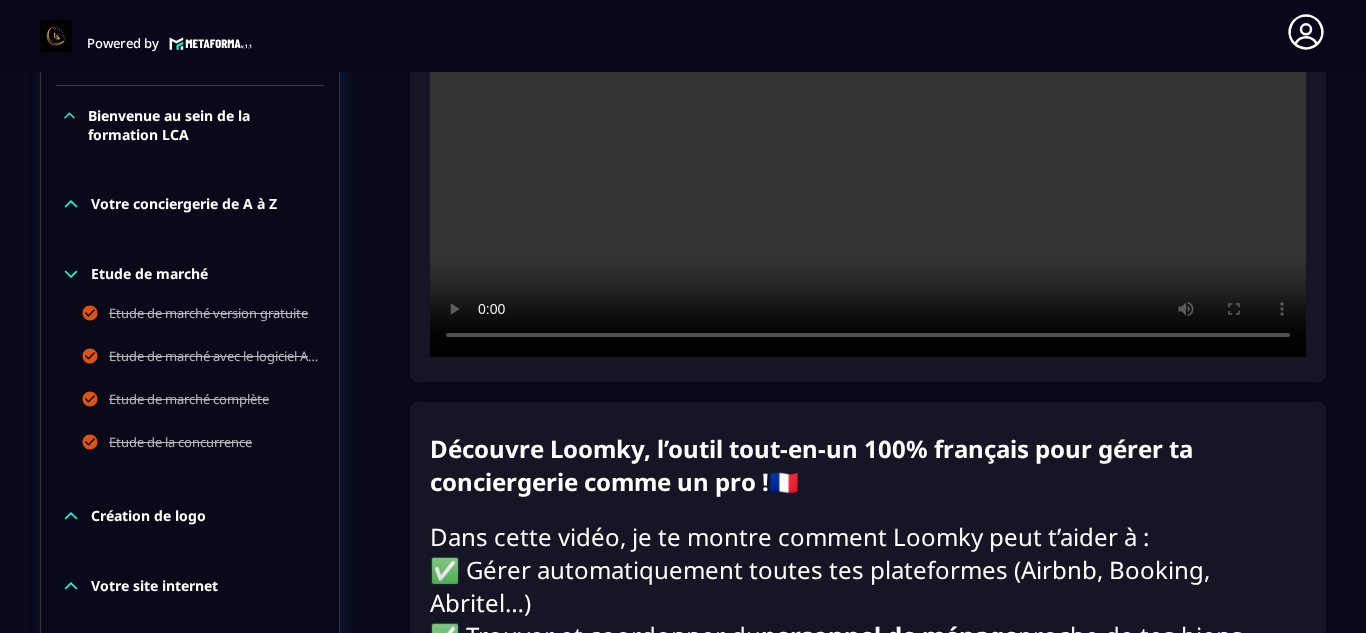 click on "Formations Questions Communauté Événements Formations / La conciergerie 100% automatisée / Channel manager Loomky La conciergerie 100% automatisée Découvrez les fondamentaux de la conciergerie immobilière 100% automatisée.
Cette formation est conçue pour vous permettre de lancer et maîtriser votre activité de conciergerie en toute simplicité.
Vous apprendrez :
✅ Les bases essentielles de la conciergerie pour démarrer sereinement.
✅ Les outils incontournables pour gérer vos clients et vos biens de manière efficace.
✅ L'automatisation des tâches répétitives pour gagner un maximum de temps au quotidien.
Objectif : Vous fournir toutes les clés pour créer une activité rentable et automatisée, tout en gardant du temps pour vous. 69/73 Chapitres 95%  Bienvenue au sein de la formation LCA Votre conciergerie de A à Z Etude de marché Etude de marché version gratuite Etude de marché avec le logiciel Airdna version payante Etude de marché complète Etude de la concurrence 95%  1" 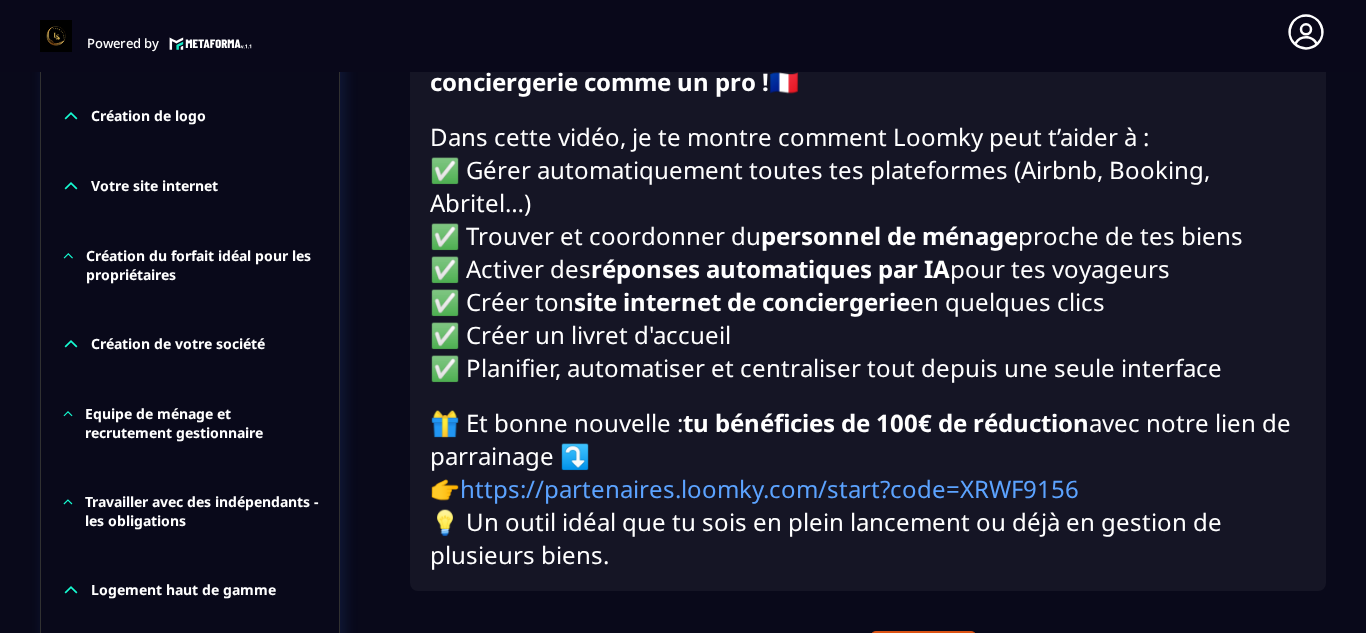 scroll, scrollTop: 1000, scrollLeft: 0, axis: vertical 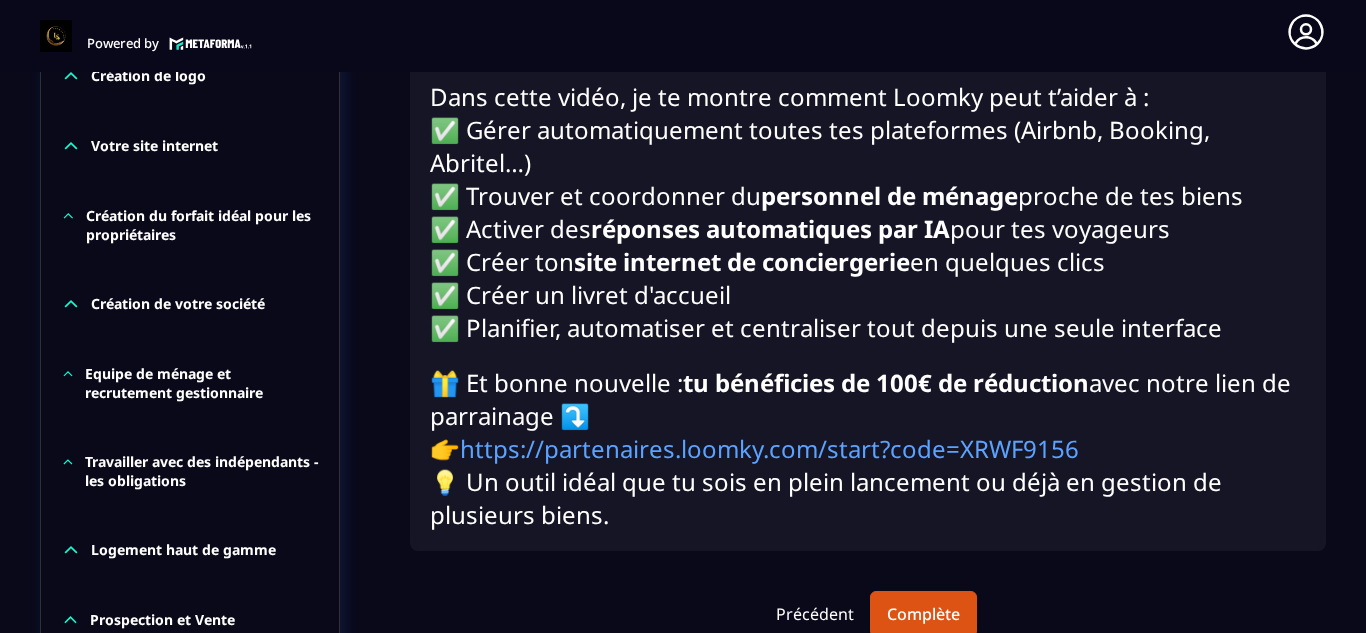 click on "Création de votre société" at bounding box center (178, 304) 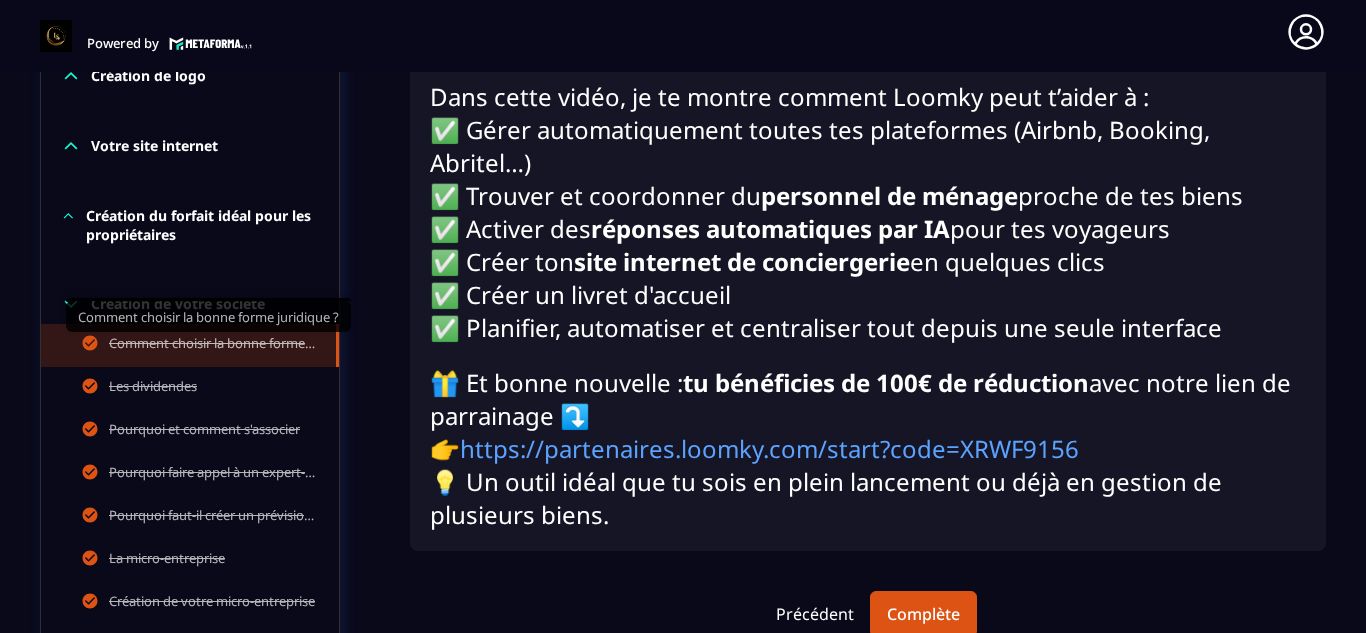 click on "Comment choisir la bonne forme juridique ?" at bounding box center (212, 345) 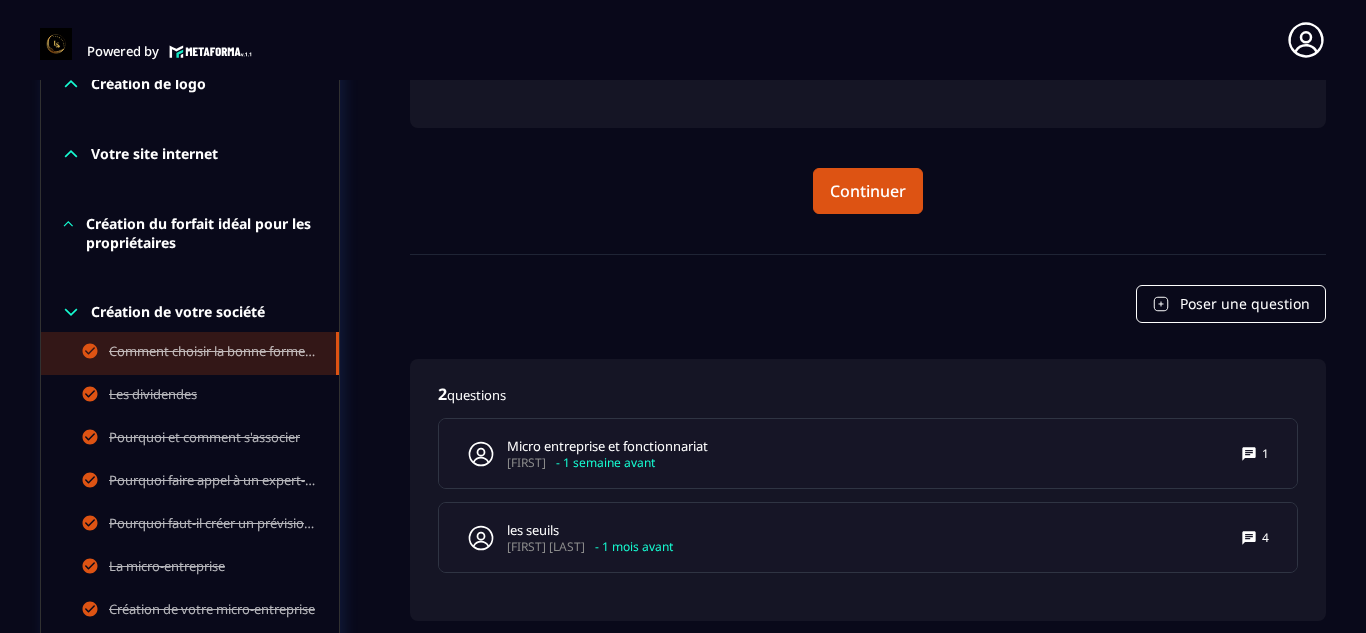 scroll, scrollTop: 8, scrollLeft: 0, axis: vertical 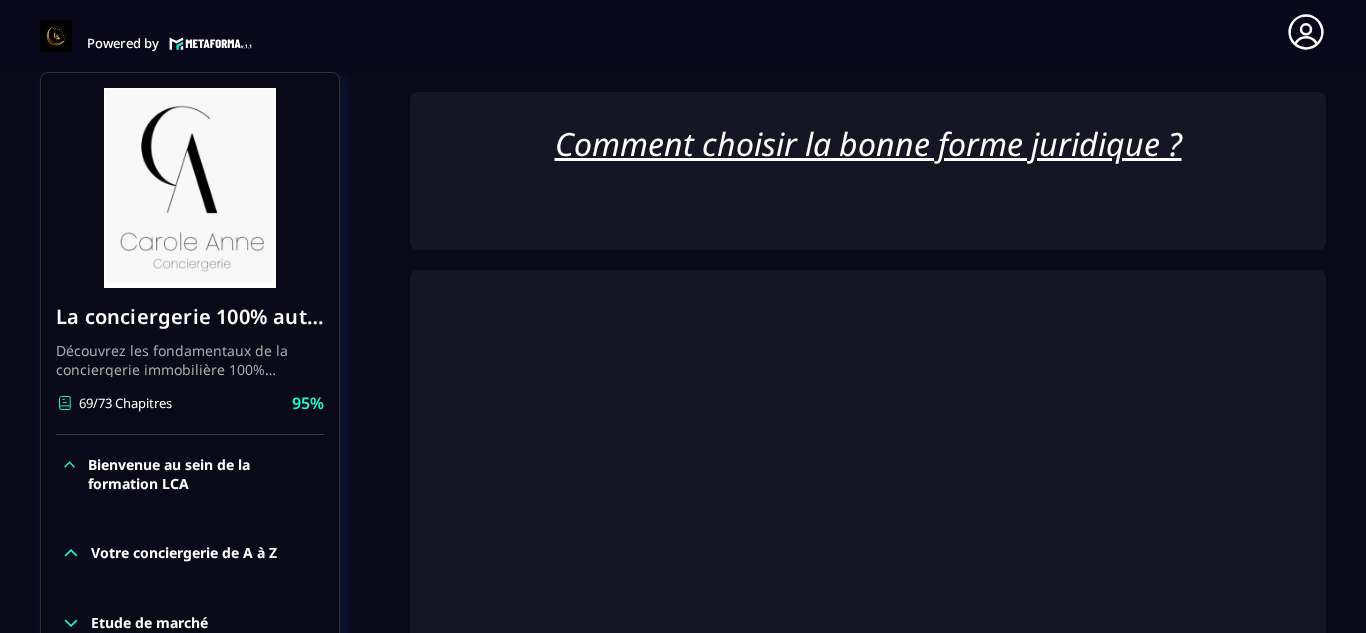 click on "Formations Questions Communauté Événements Formations / La conciergerie 100% automatisée / Comment choisir la bonne forme juridique ? La conciergerie 100% automatisée Découvrez les fondamentaux de la conciergerie immobilière 100% automatisée.
Cette formation est conçue pour vous permettre de lancer et maîtriser votre activité de conciergerie en toute simplicité.
Vous apprendrez :
✅ Les bases essentielles de la conciergerie pour démarrer sereinement.
✅ Les outils incontournables pour gérer vos clients et vos biens de manière efficace.
✅ L'automatisation des tâches répétitives pour gagner un maximum de temps au quotidien.
Objectif : Vous fournir toutes les clés pour créer une activité rentable et automatisée, tout en gardant du temps pour vous. 69/73 Chapitres 95%  Bienvenue au sein de la formation LCA Votre conciergerie de A à Z Etude de marché Etude de marché version gratuite Etude de marché avec le logiciel Airdna version payante Etude de marché complète Facturation" 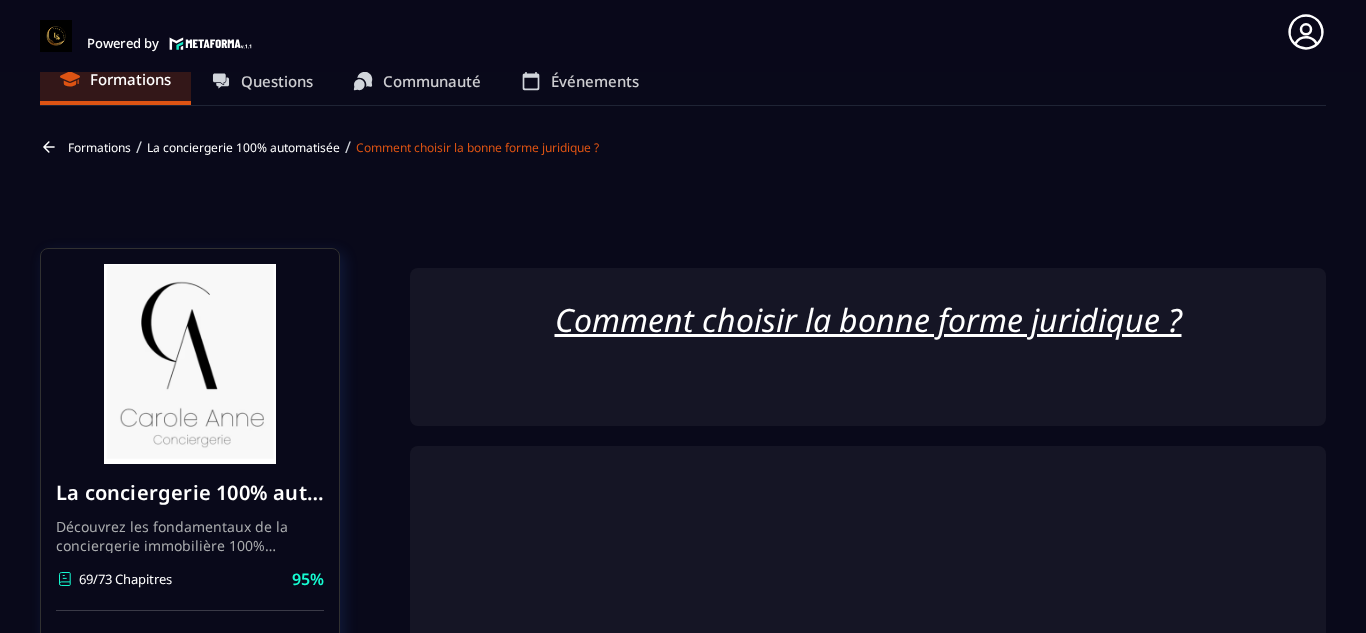 scroll, scrollTop: 11, scrollLeft: 0, axis: vertical 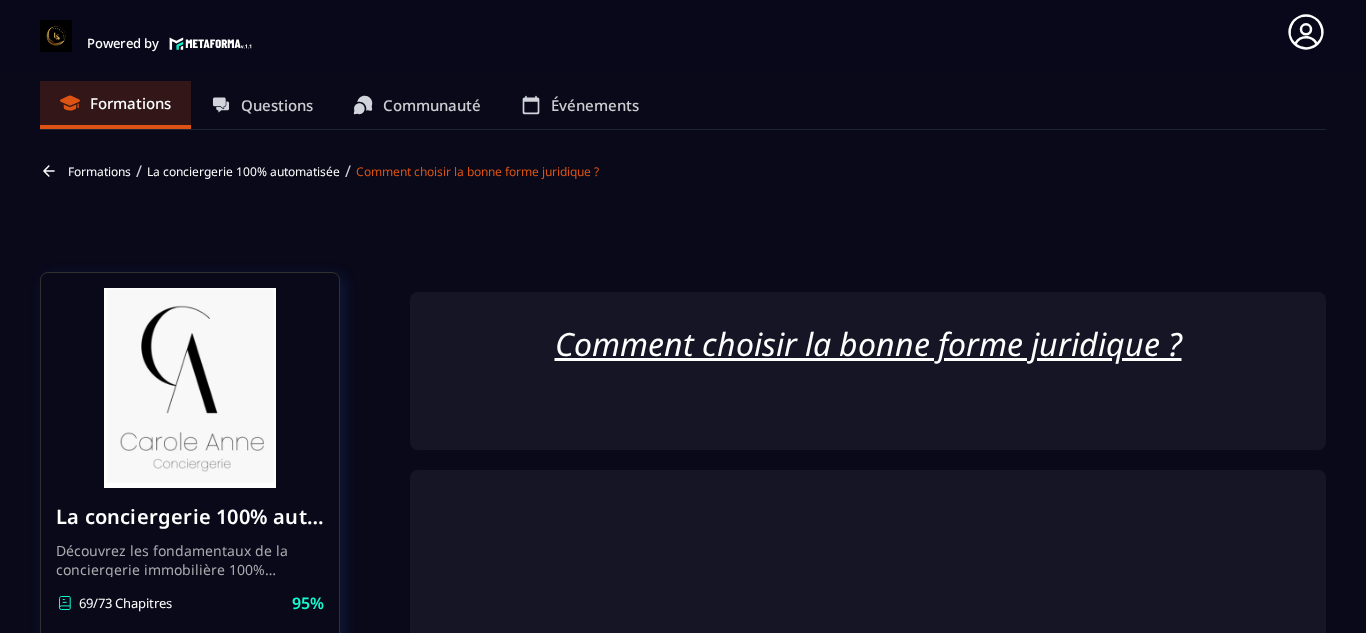 click on "La conciergerie 100% automatisée Découvrez les fondamentaux de la conciergerie immobilière 100% automatisée.
Cette formation est conçue pour vous permettre de lancer et maîtriser votre activité de conciergerie en toute simplicité.
Vous apprendrez :
✅ Les bases essentielles de la conciergerie pour démarrer sereinement.
✅ Les outils incontournables pour gérer vos clients et vos biens de manière efficace.
✅ L'automatisation des tâches répétitives pour gagner un maximum de temps au quotidien.
Objectif : Vous fournir toutes les clés pour créer une activité rentable et automatisée, tout en gardant du temps pour vous. 69/73 Chapitres 95%" at bounding box center [190, 561] 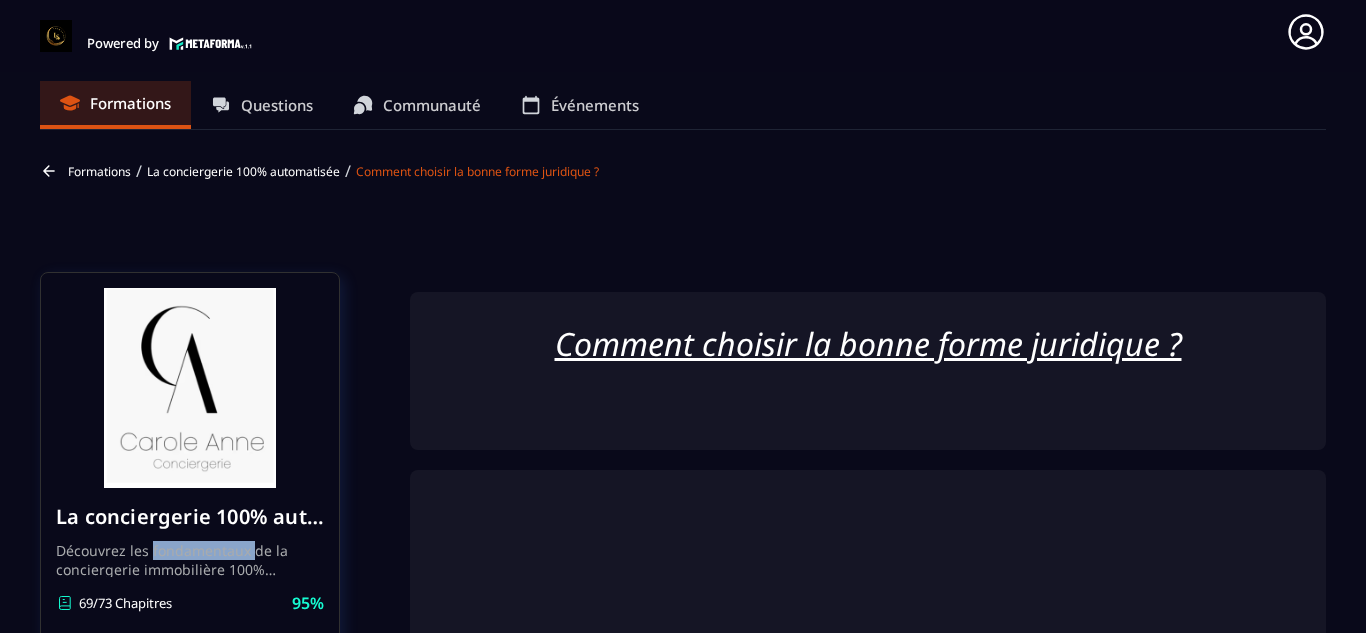 click on "Découvrez les fondamentaux de la conciergerie immobilière 100% automatisée.
Cette formation est conçue pour vous permettre de lancer et maîtriser votre activité de conciergerie en toute simplicité.
Vous apprendrez :
✅ Les bases essentielles de la conciergerie pour démarrer sereinement.
✅ Les outils incontournables pour gérer vos clients et vos biens de manière efficace.
✅ L'automatisation des tâches répétitives pour gagner un maximum de temps au quotidien.
Objectif : Vous fournir toutes les clés pour créer une activité rentable et automatisée, tout en gardant du temps pour vous." at bounding box center (190, 559) 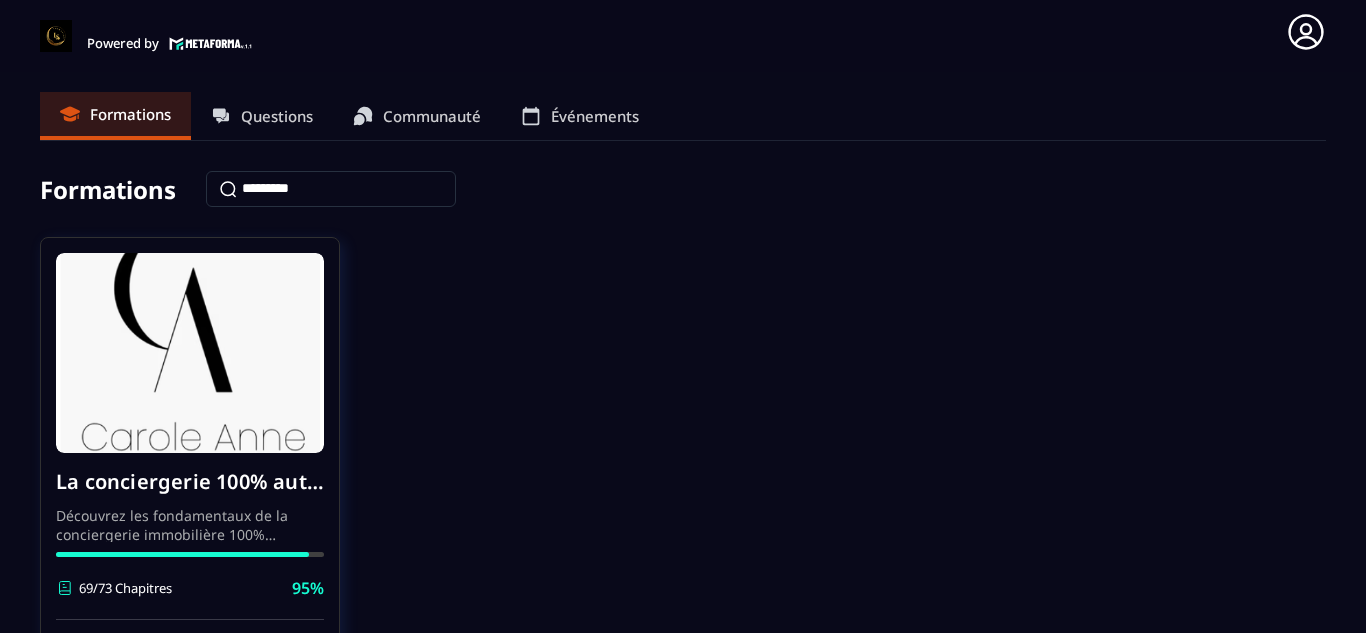 click on "La conciergerie 100% automatisée Découvrez les fondamentaux de la conciergerie immobilière 100% automatisée.
Cette formation est conçue pour vous permettre de lancer et maîtriser votre activité de conciergerie en toute simplicité.
Vous apprendrez :
✅ Les bases essentielles de la conciergerie pour démarrer sereinement.
✅ Les outils incontournables pour gérer vos clients et vos biens de manière efficace.
✅ L'automatisation des tâches répétitives pour gagner un maximum de temps au quotidien.
Objectif : Vous fournir toutes les clés pour créer une activité rentable et automatisée, tout en gardant du temps pour vous. 69/73 Chapitres 95%  Continuer la formation" at bounding box center [683, 487] 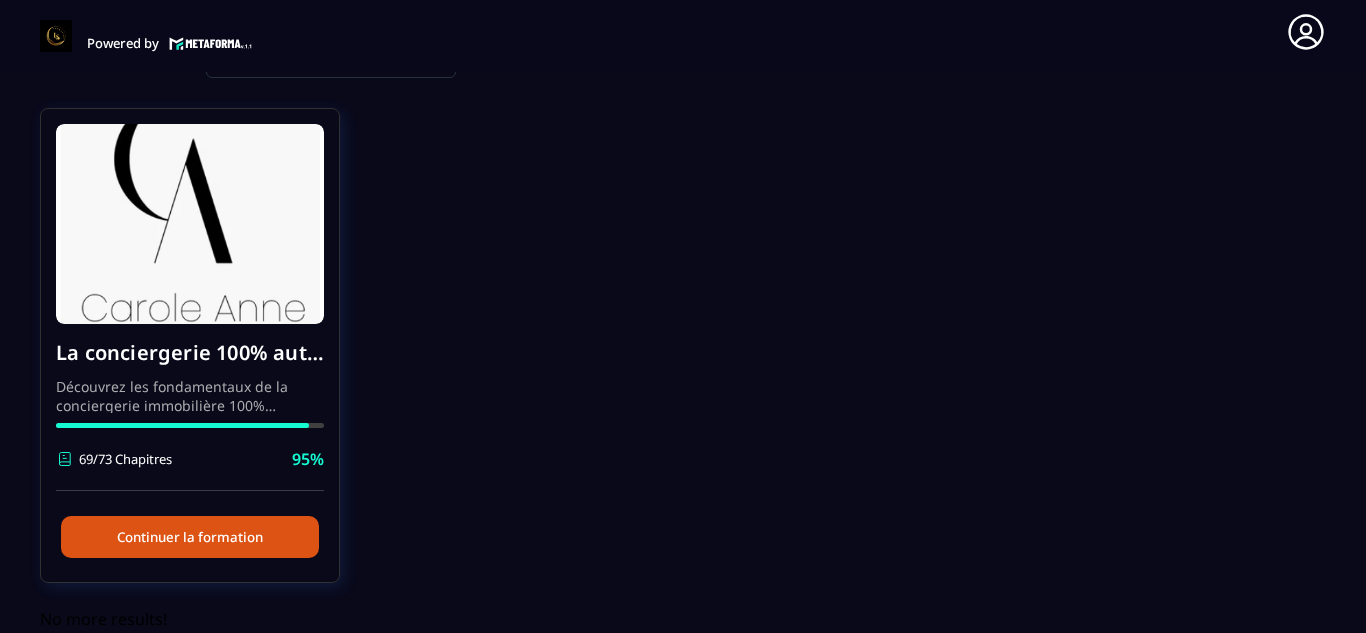 scroll, scrollTop: 172, scrollLeft: 0, axis: vertical 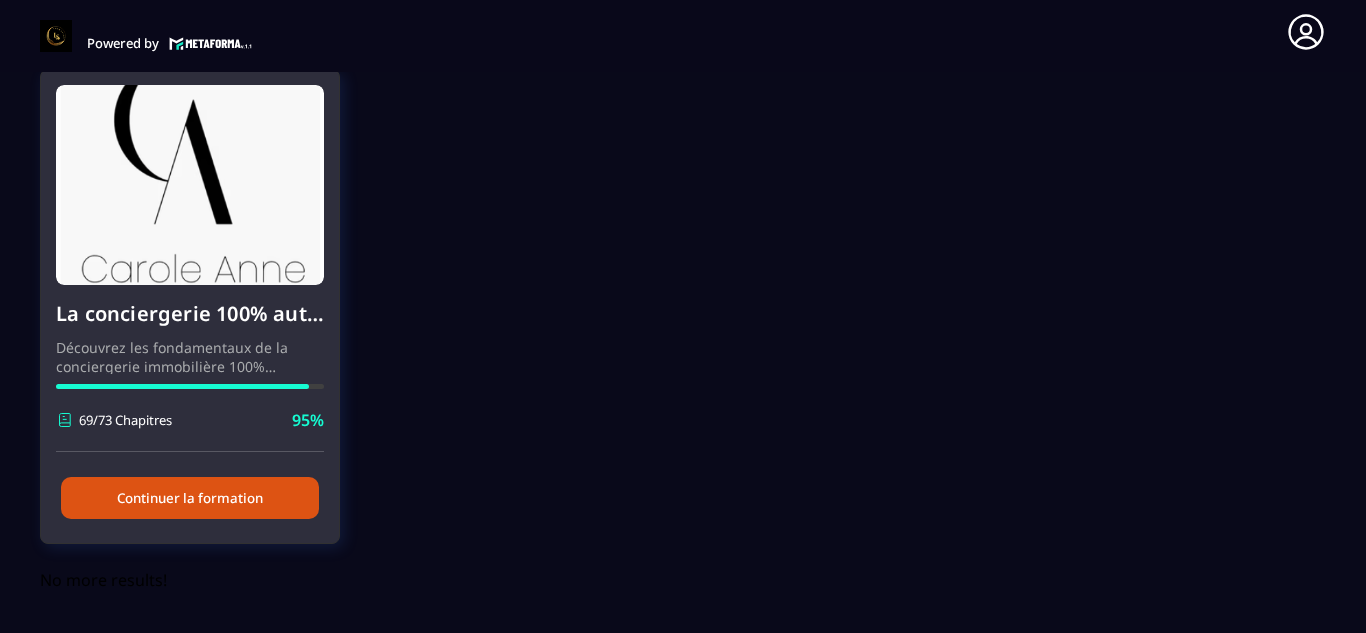 click on "Continuer la formation" at bounding box center (190, 498) 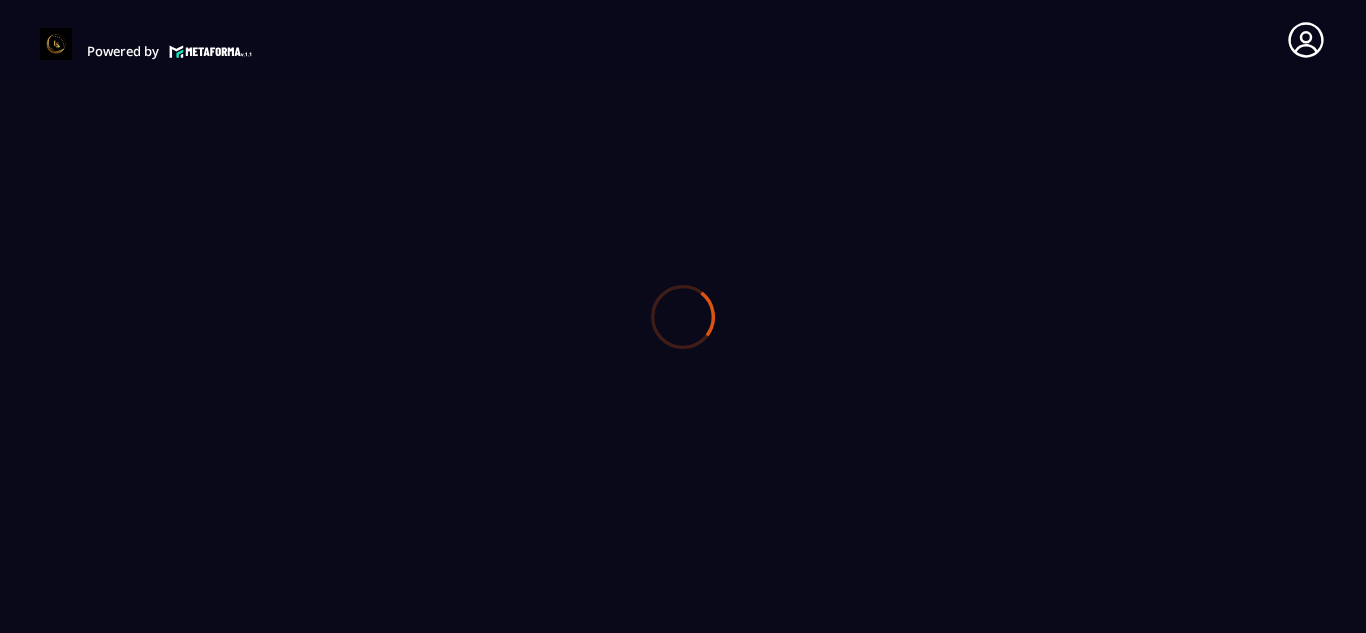 scroll, scrollTop: 0, scrollLeft: 0, axis: both 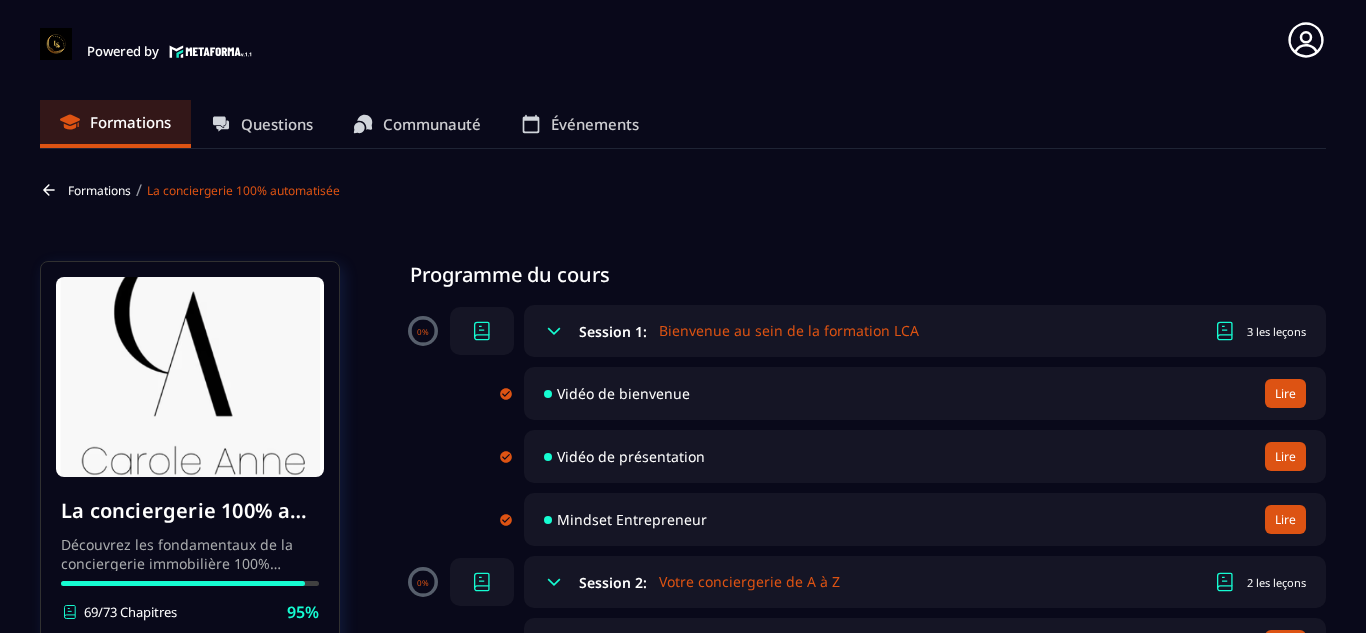 click on "Formations Questions Communauté Événements Formations / La conciergerie 100% automatisée La conciergerie 100% automatisée Découvrez les fondamentaux de la conciergerie immobilière 100% automatisée.
Cette formation est conçue pour vous permettre de lancer et maîtriser votre activité de conciergerie en toute simplicité.
Vous apprendrez :
✅ Les bases essentielles de la conciergerie pour démarrer sereinement.
✅ Les outils incontournables pour gérer vos clients et vos biens de manière efficace.
✅ L'automatisation des tâches répétitives pour gagner un maximum de temps au quotidien.
Objectif : Vous fournir toutes les clés pour créer une activité rentable et automatisée, tout en gardant du temps pour vous. 69/73 Chapitres 95%  Programme du cours 0% Session 1:  Bienvenue au sein de la formation LCA 3 les leçons Vidéo de bienvenue Lire Vidéo de présentation Lire Mindset Entrepreneur Lire 0% Session 2:  Votre conciergerie de A à Z 2 les leçons Votre conciergerie de A à Z Lire" 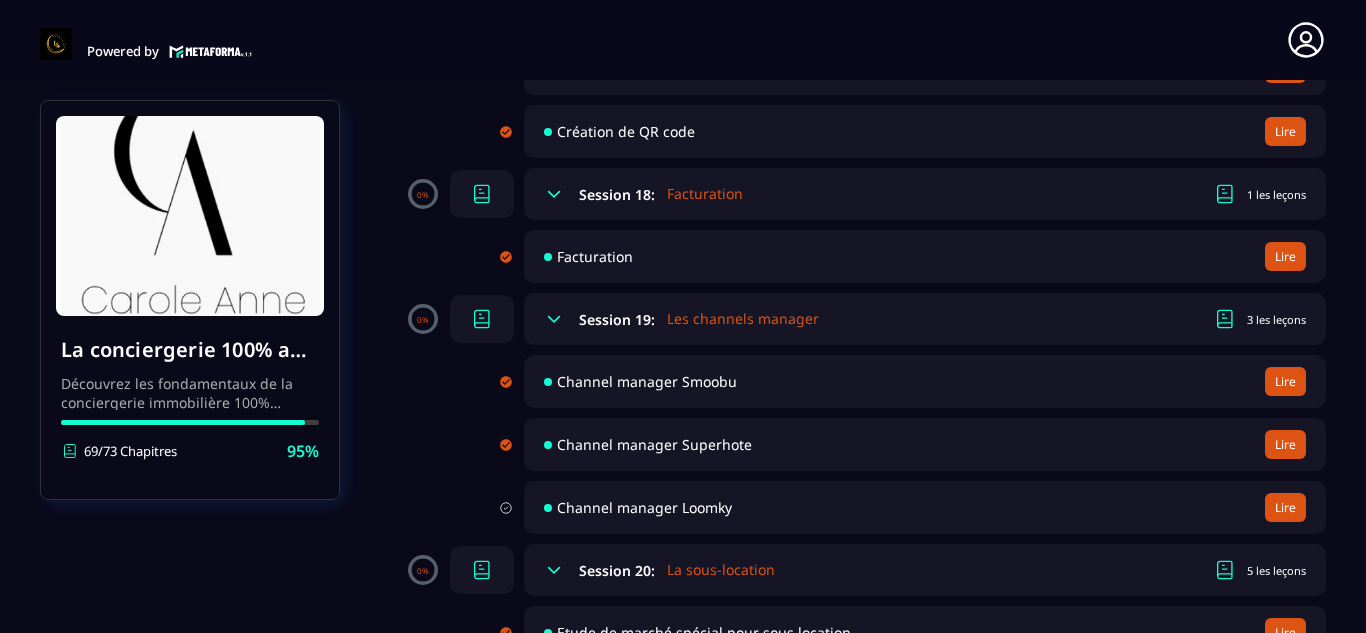 scroll, scrollTop: 4280, scrollLeft: 0, axis: vertical 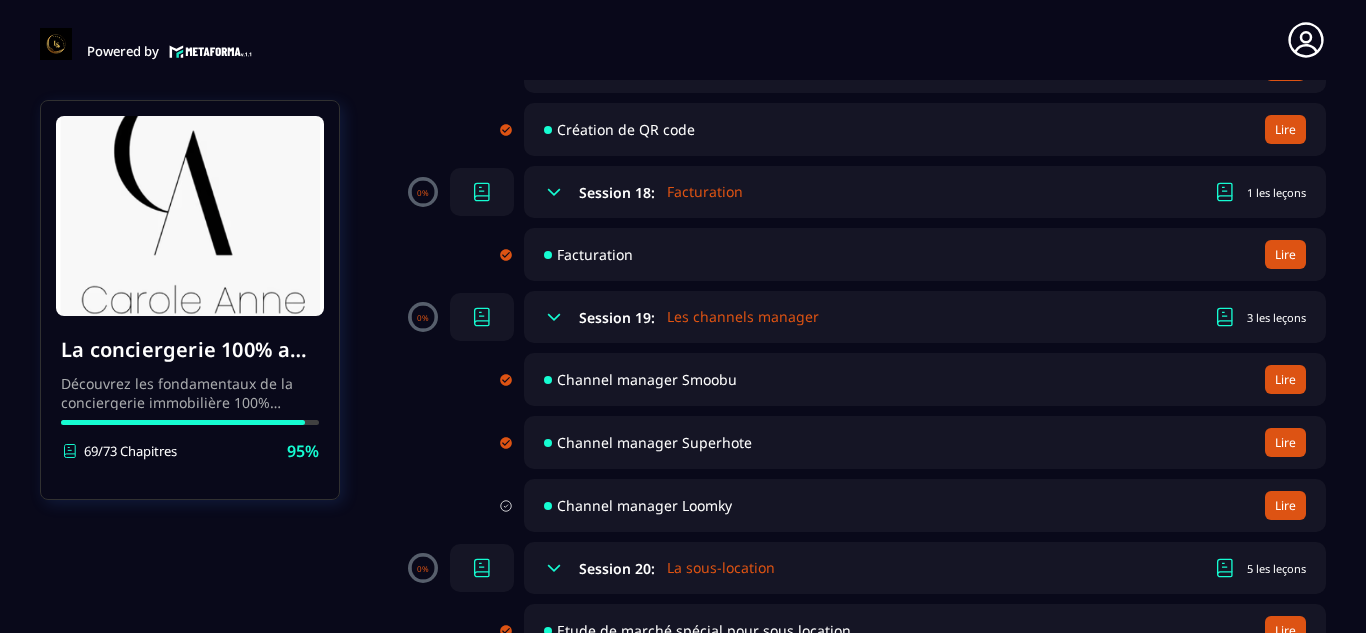 click on "Channel manager Loomky" at bounding box center (644, 505) 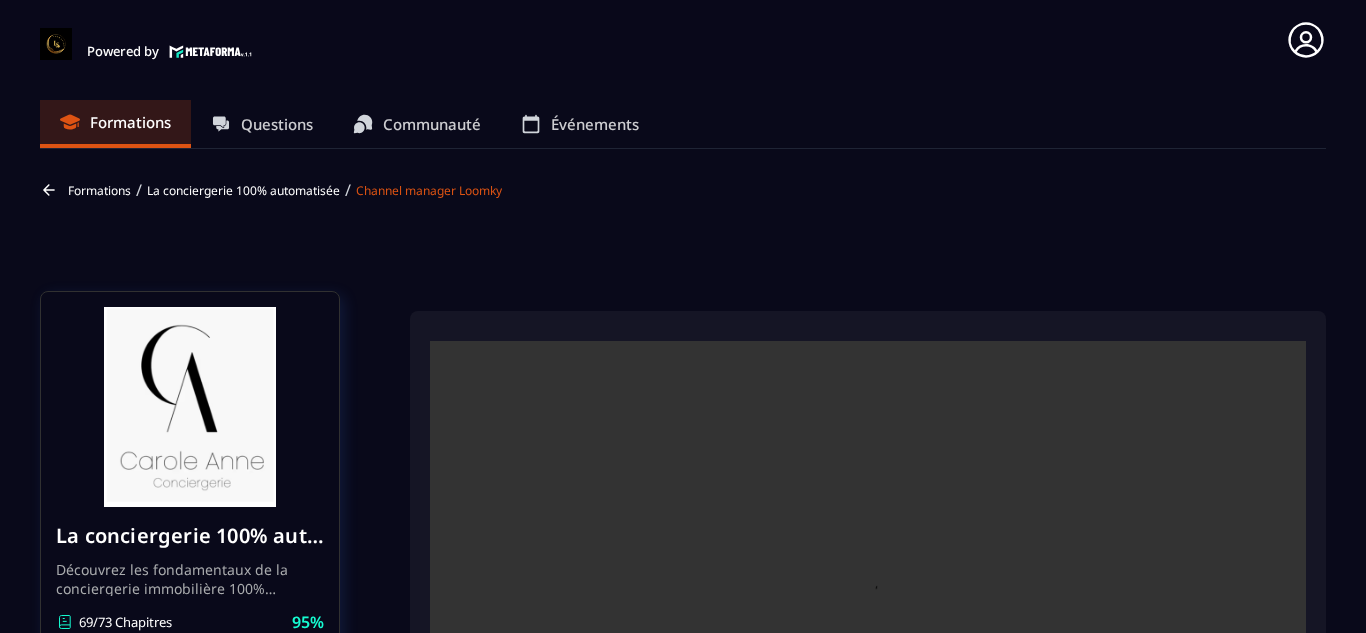 scroll, scrollTop: 8, scrollLeft: 0, axis: vertical 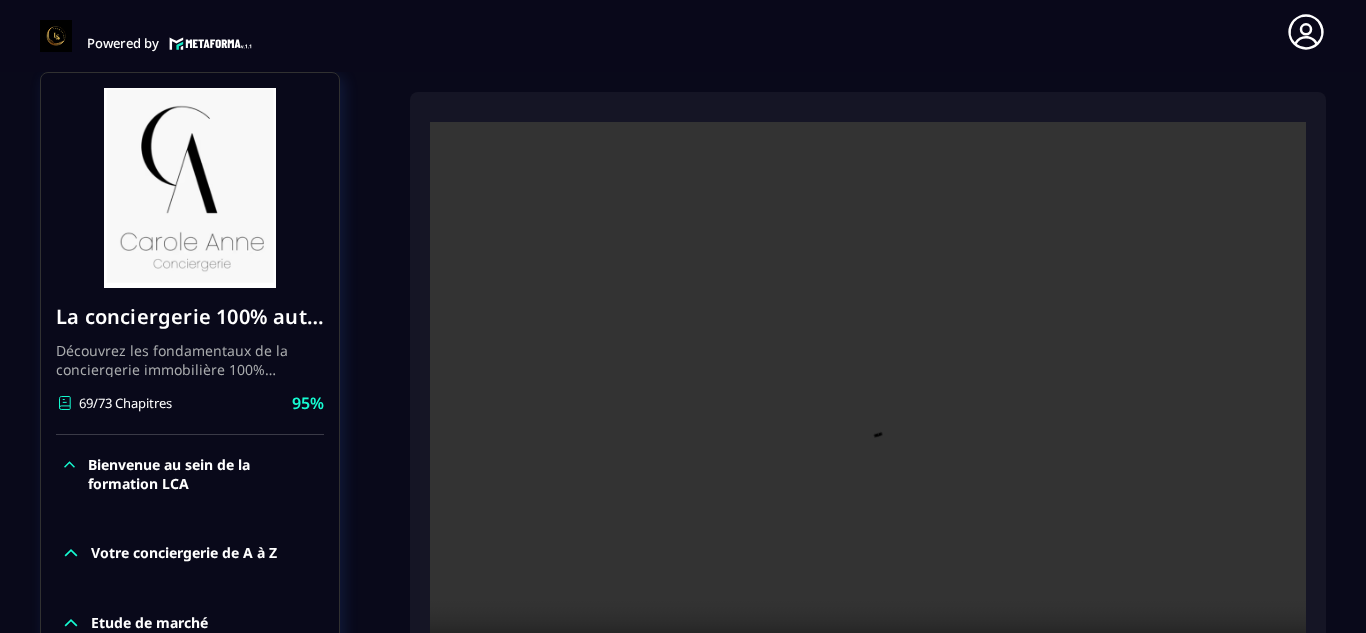click on "Formations Questions Communauté Événements Formations / La conciergerie 100% automatisée / Channel manager Loomky La conciergerie 100% automatisée Découvrez les fondamentaux de la conciergerie immobilière 100% automatisée.
Cette formation est conçue pour vous permettre de lancer et maîtriser votre activité de conciergerie en toute simplicité.
Vous apprendrez :
✅ Les bases essentielles de la conciergerie pour démarrer sereinement.
✅ Les outils incontournables pour gérer vos clients et vos biens de manière efficace.
✅ L'automatisation des tâches répétitives pour gagner un maximum de temps au quotidien.
Objectif : Vous fournir toutes les clés pour créer une activité rentable et automatisée, tout en gardant du temps pour vous. 69/73 Chapitres 95%  Bienvenue au sein de la formation LCA Votre conciergerie de A à Z Etude de marché Création de logo Votre site internet Création du forfait idéal pour les propriétaires Création de votre société Les dividendes Facturation 1" 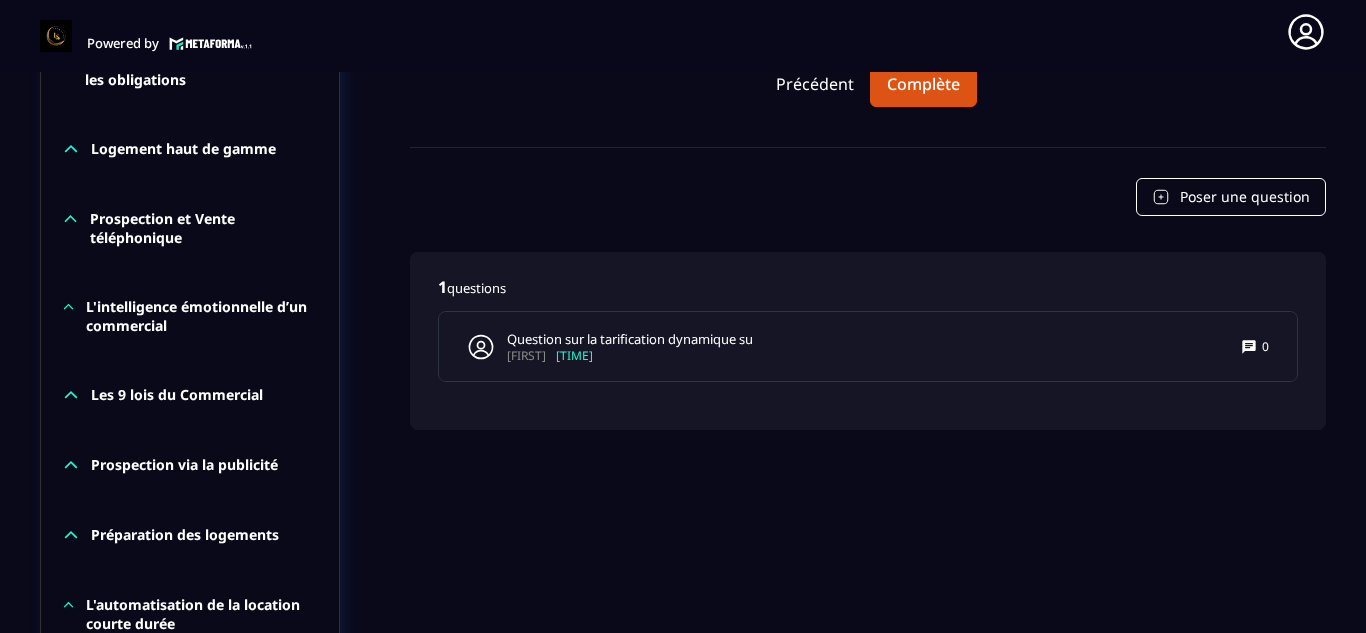 scroll, scrollTop: 1531, scrollLeft: 0, axis: vertical 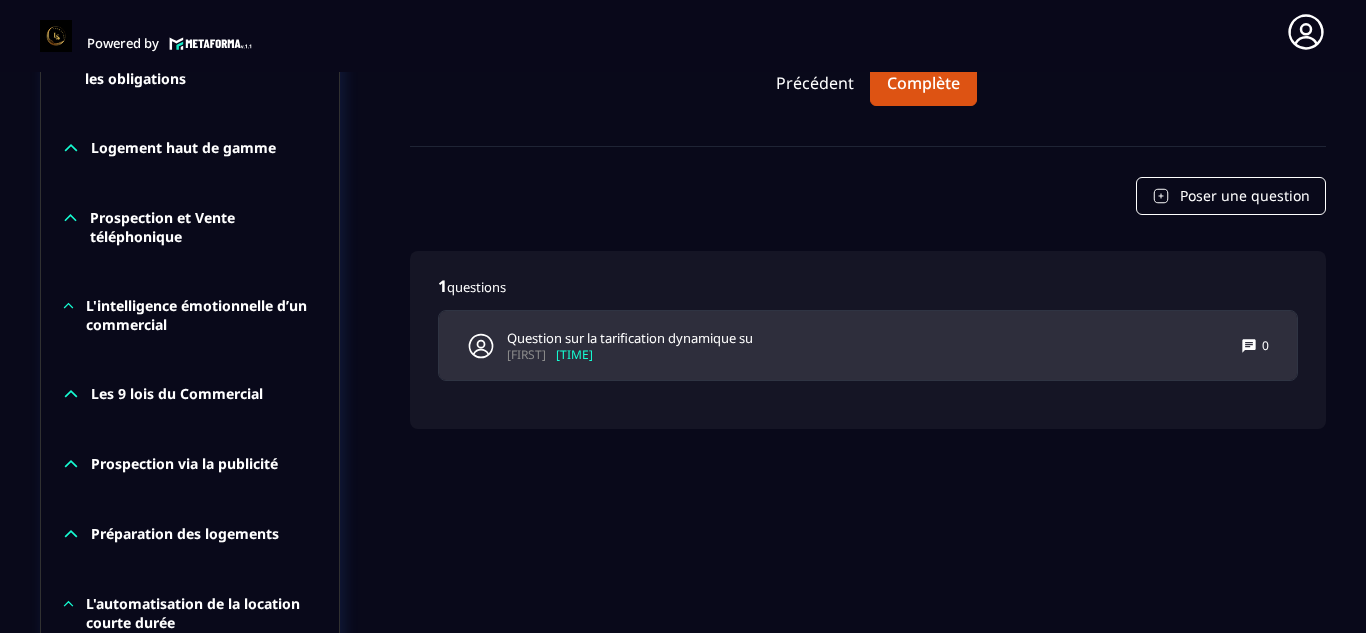 click on "Question sur la tarification dynamique su" at bounding box center (630, 338) 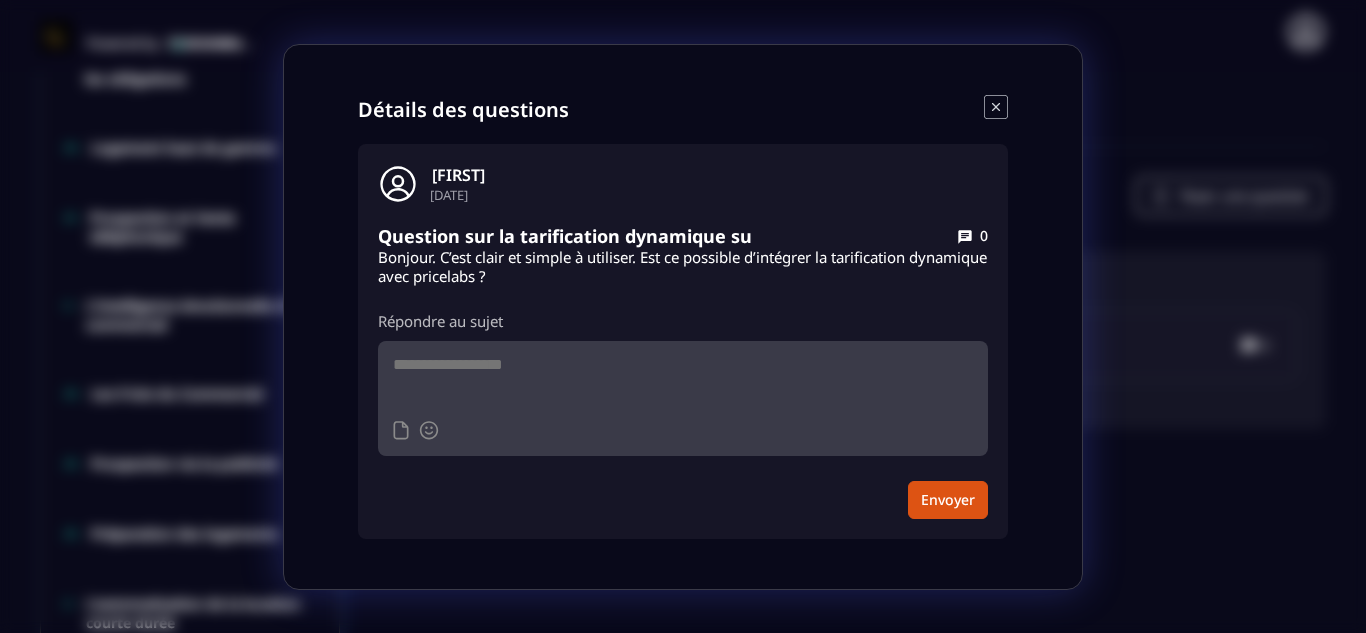 click at bounding box center [683, 376] 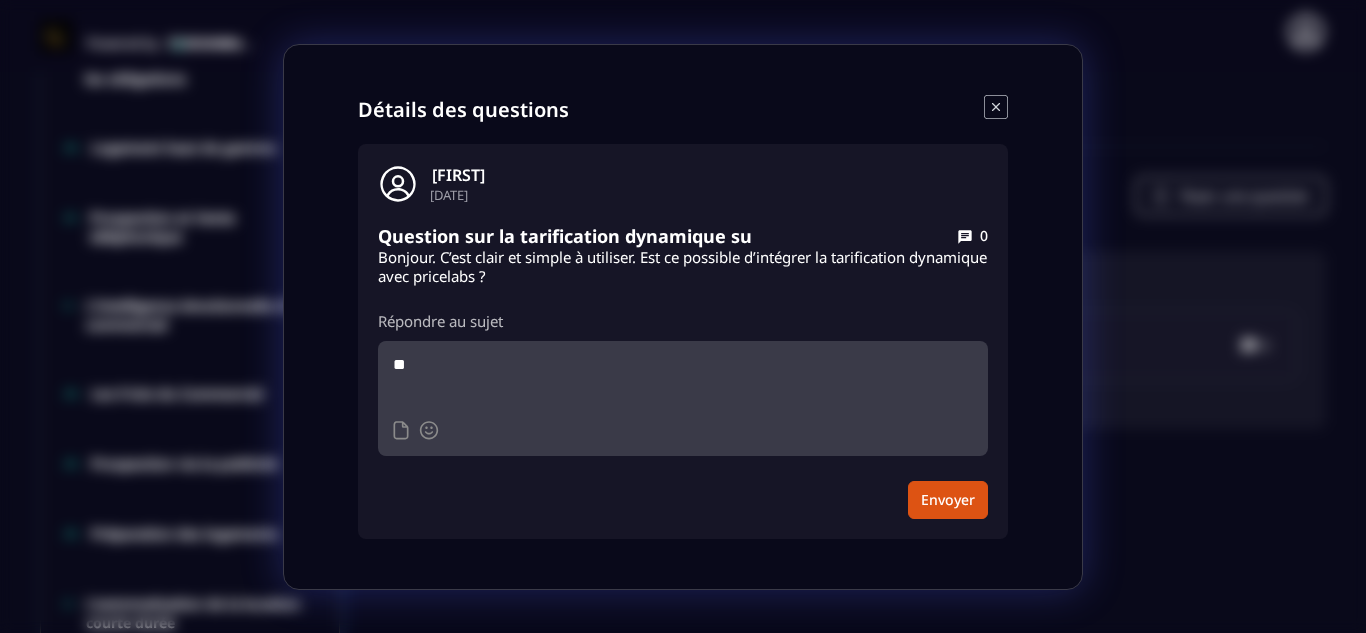 type on "*" 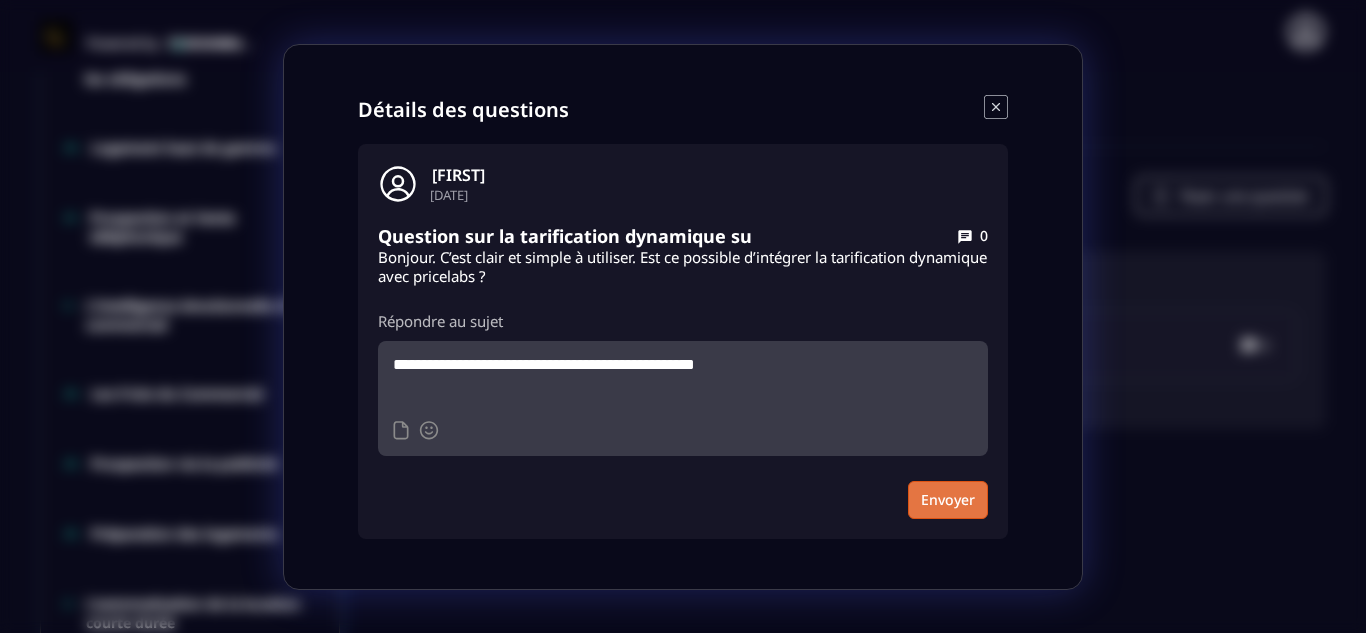type on "**********" 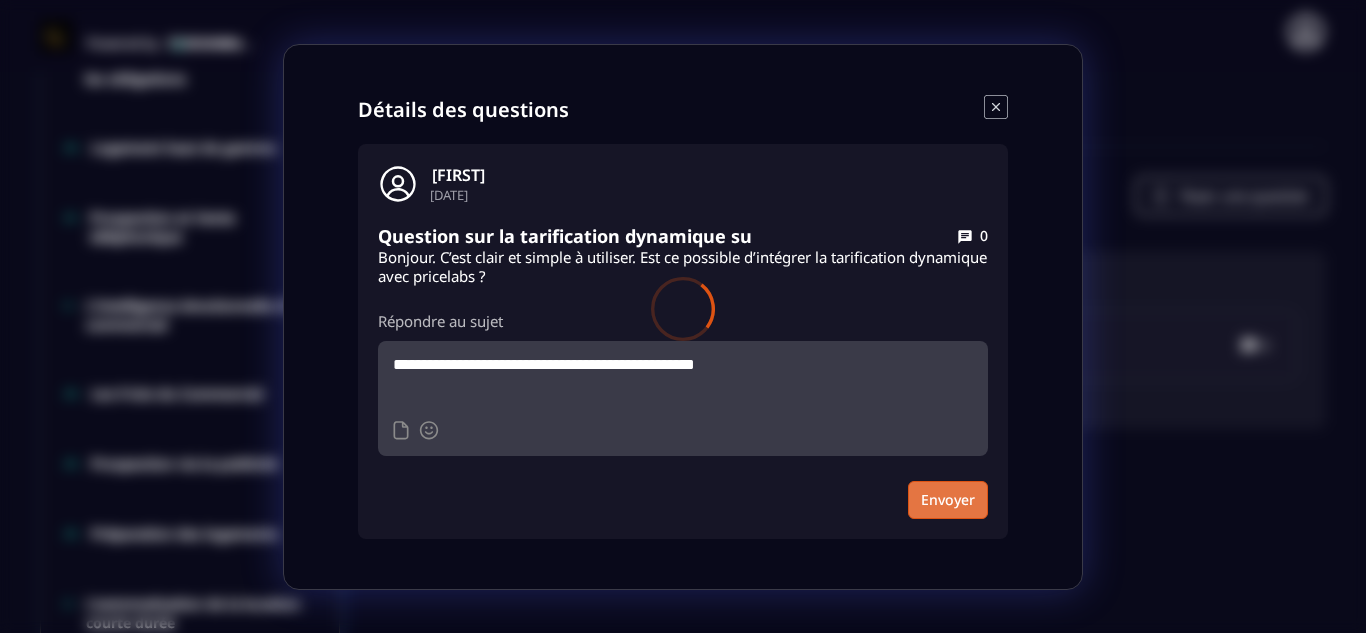 type 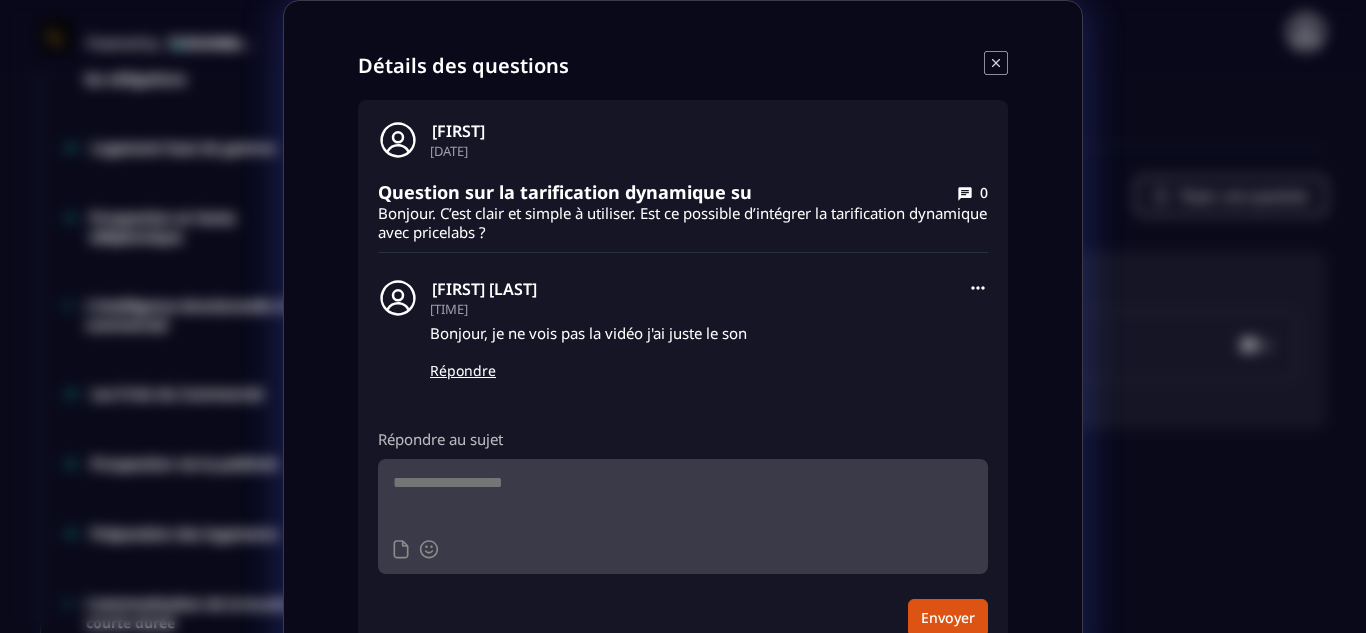click 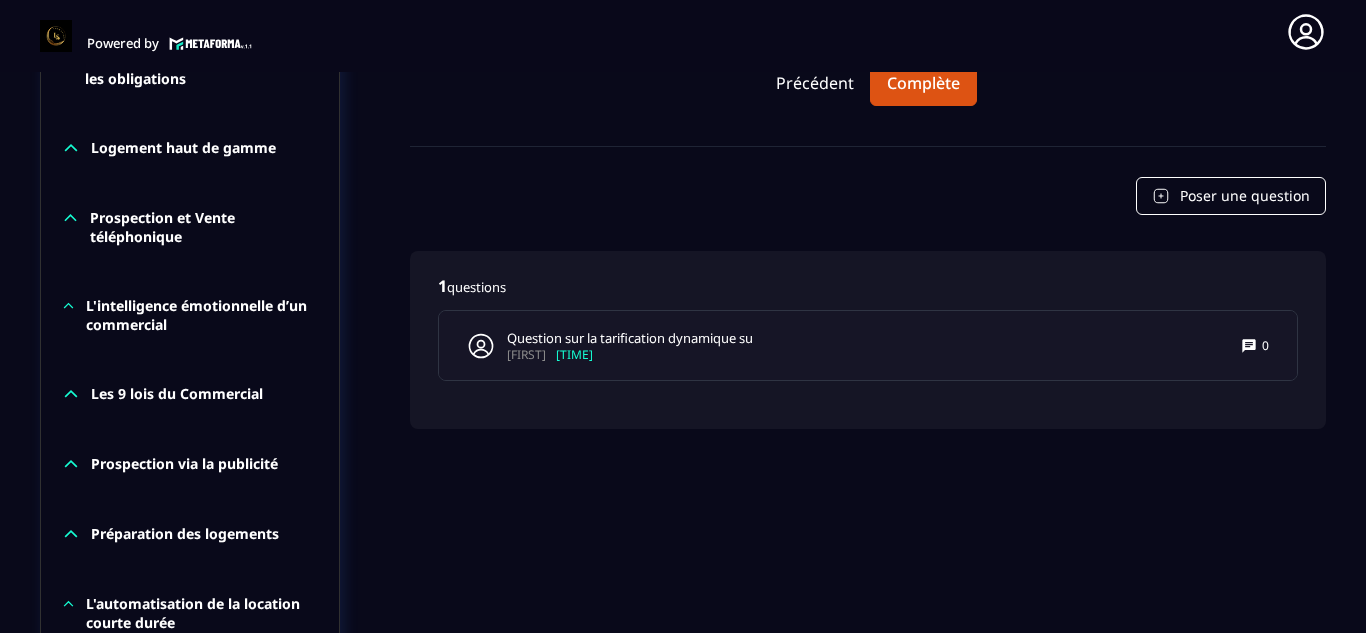 click on "Découvre Loomky, l’outil tout-en-un 100% français pour gérer ta conciergerie comme un pro !  🇫🇷 Dans cette vidéo, je te montre comment Loomky peut t’aider à :  ✅ Gérer automatiquement toutes tes plateformes (Airbnb, Booking, Abritel…)  ✅ Trouver et coordonner du  personnel de ménage  proche de tes biens  ✅ Activer des  réponses automatiques par IA  pour tes voyageurs  ✅ Créer ton  site internet de conciergerie  en quelques clics  ✅ Créer un livret d'accueil  ✅ Planifier, automatiser et centraliser tout depuis une seule interface 🎁 Et bonne nouvelle :  tu bénéficies de 100€ de réduction  avec notre lien de parrainage ⤵️  👉  https://partenaires.loomky.com/start?code=XRWF9156 💡 Un outil idéal que tu sois en plein lancement ou déjà en gestion de plusieurs biens. Précédent Complète" at bounding box center (868, -541) 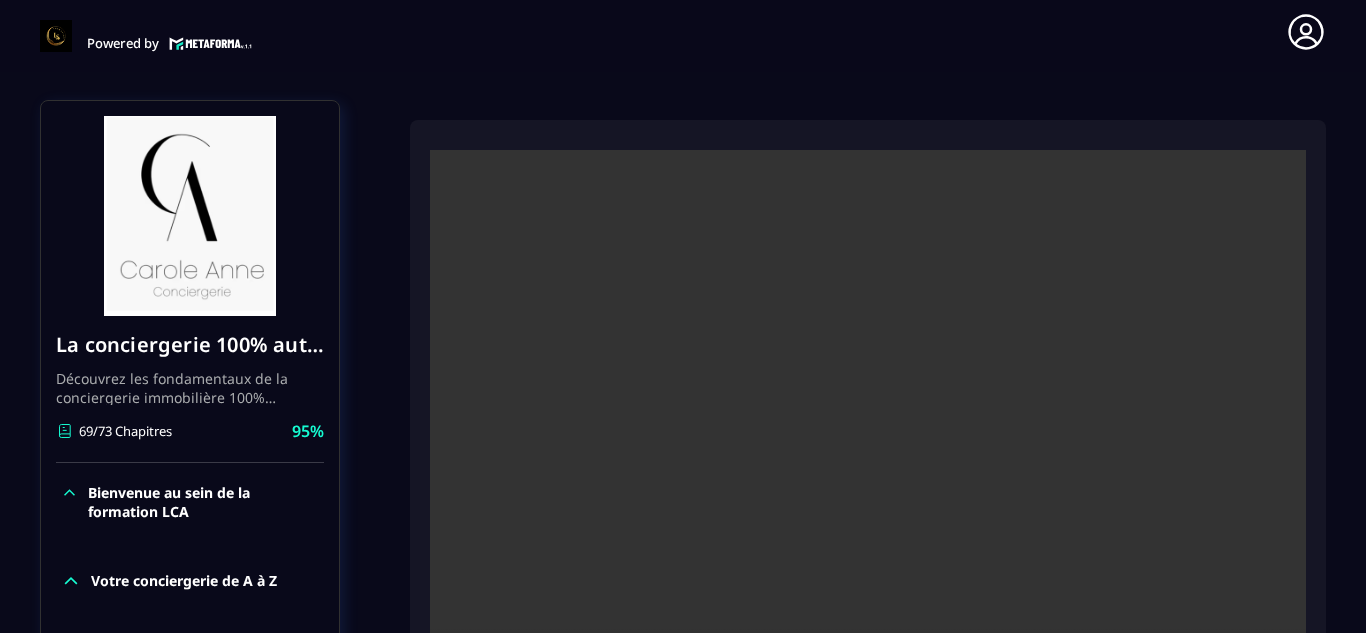 scroll, scrollTop: 171, scrollLeft: 0, axis: vertical 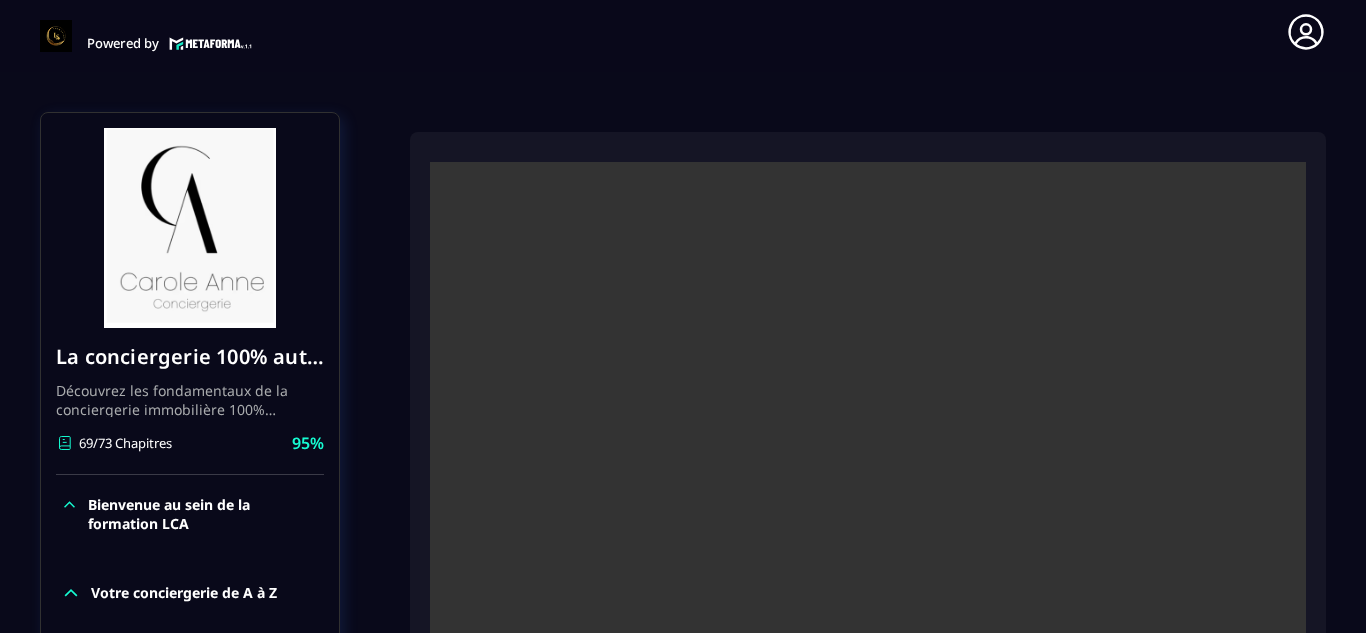 click at bounding box center [868, 454] 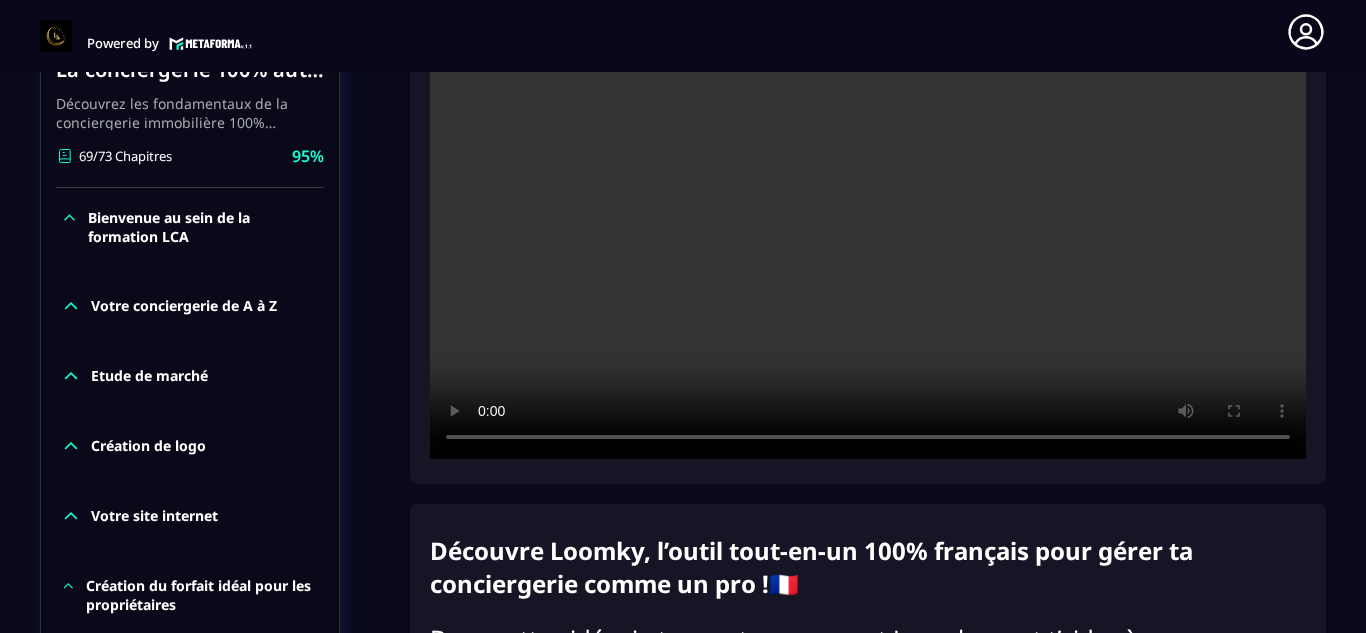 scroll, scrollTop: 531, scrollLeft: 0, axis: vertical 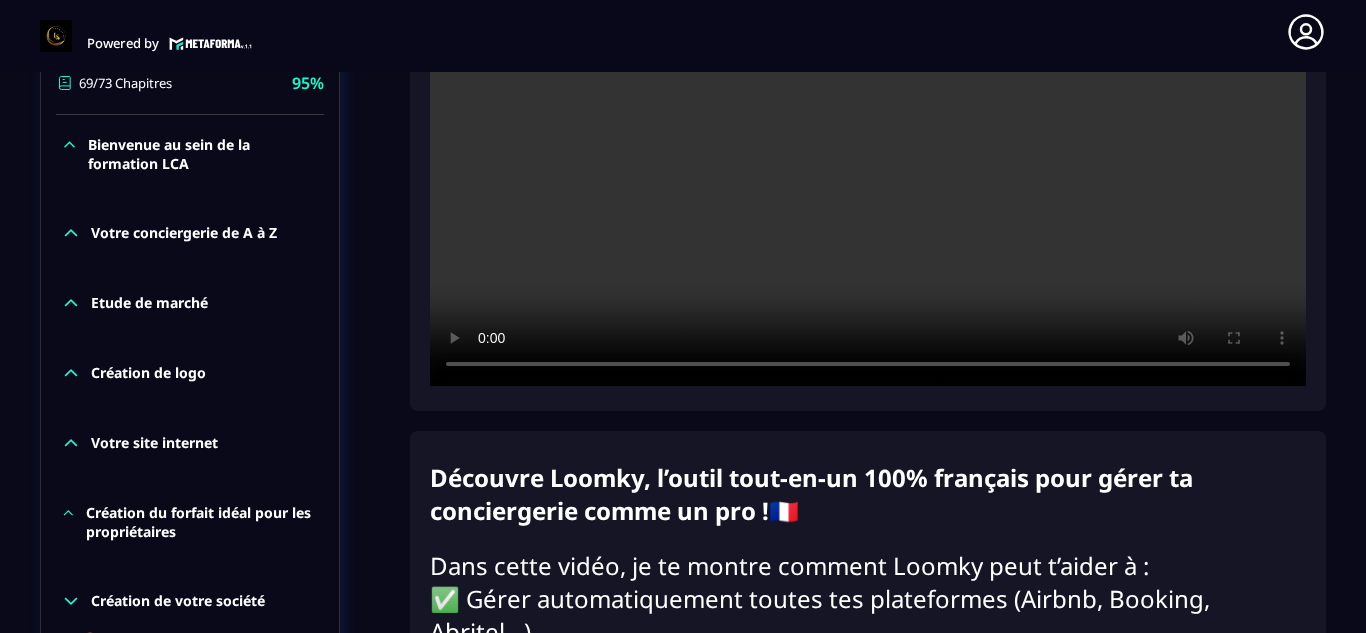 click at bounding box center (868, 94) 